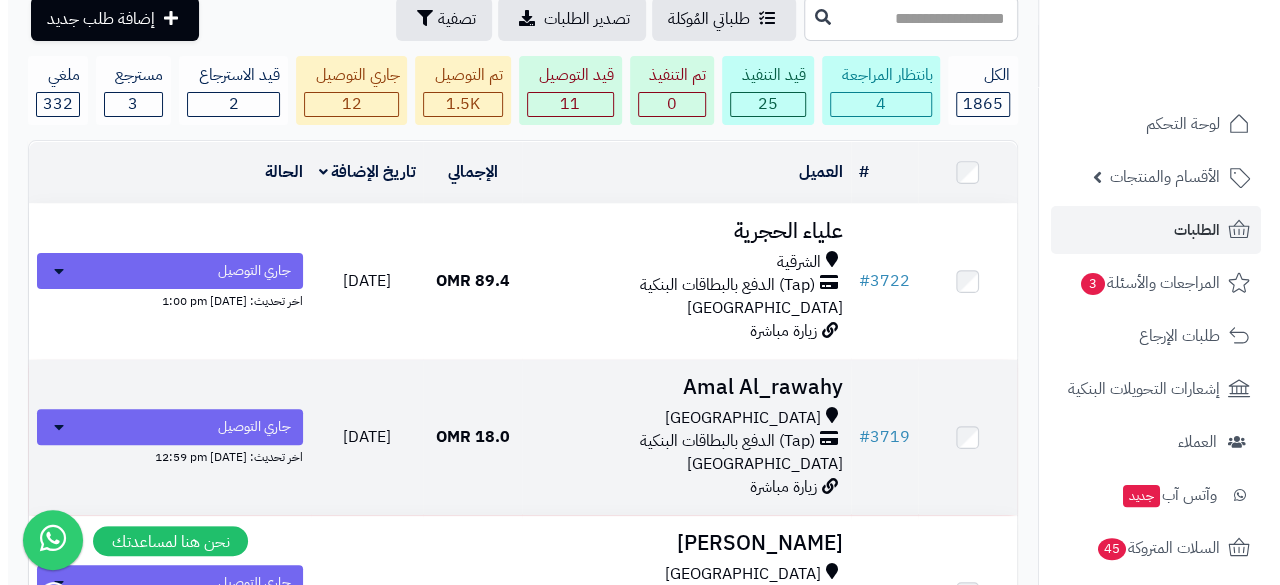 scroll, scrollTop: 92, scrollLeft: 0, axis: vertical 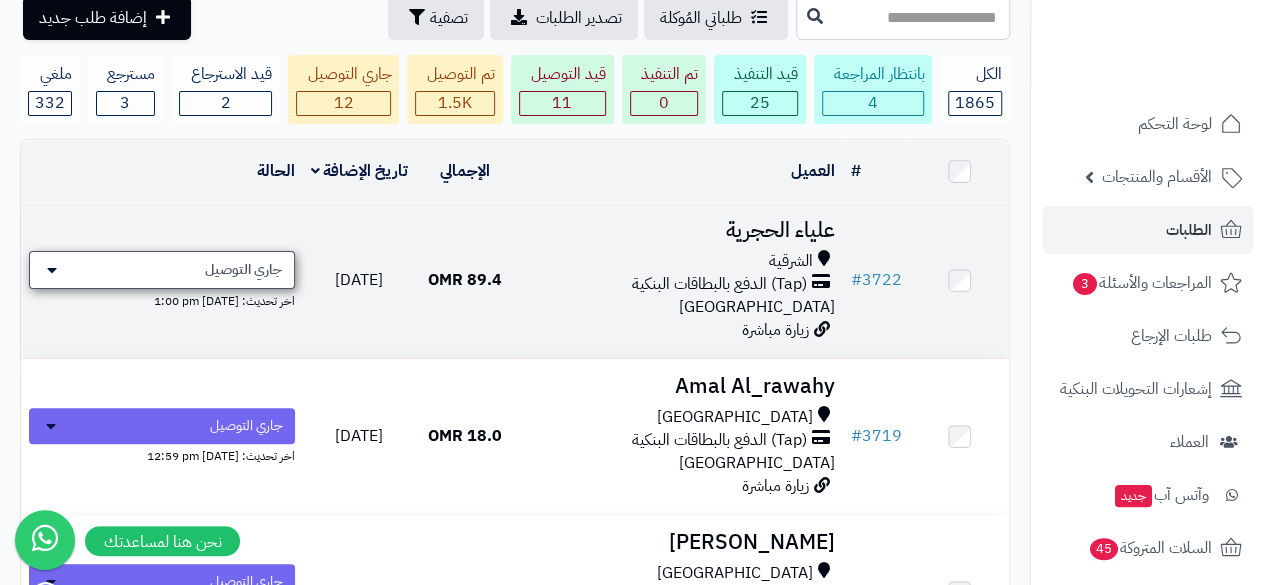 click on "جاري التوصيل" at bounding box center [243, 270] 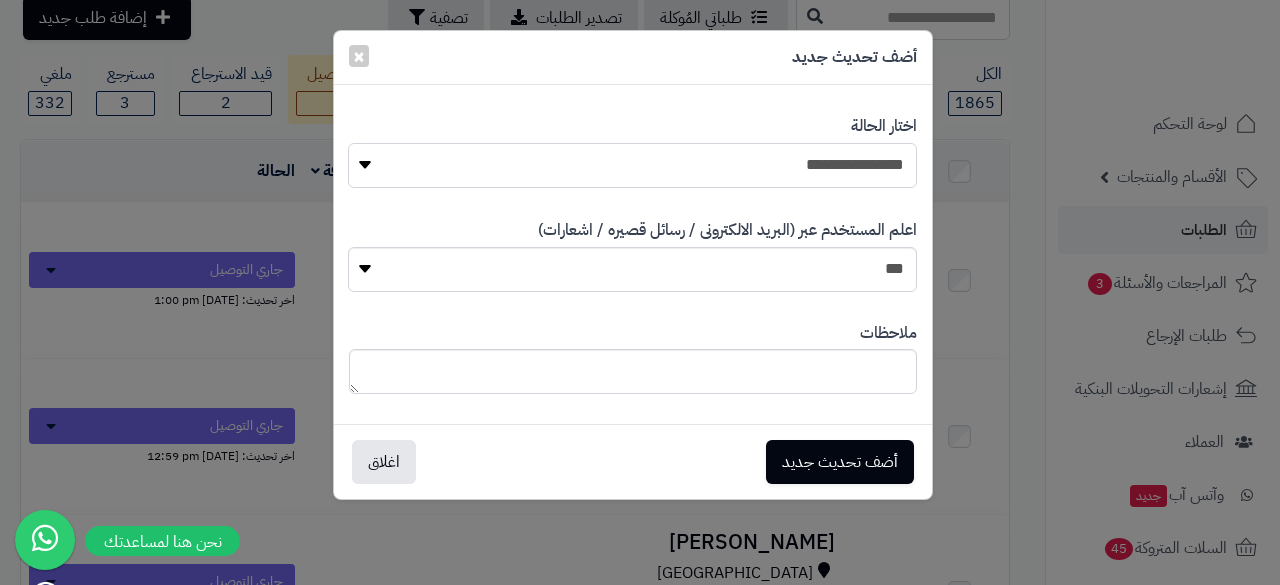click on "**********" at bounding box center (632, 165) 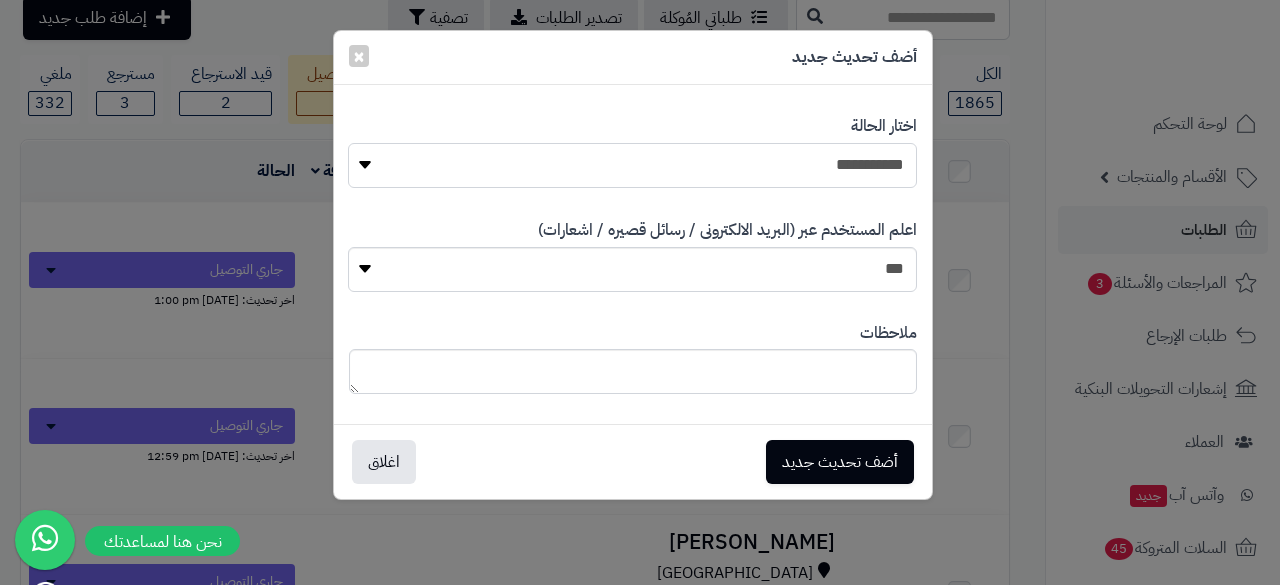 click on "**********" at bounding box center [632, 165] 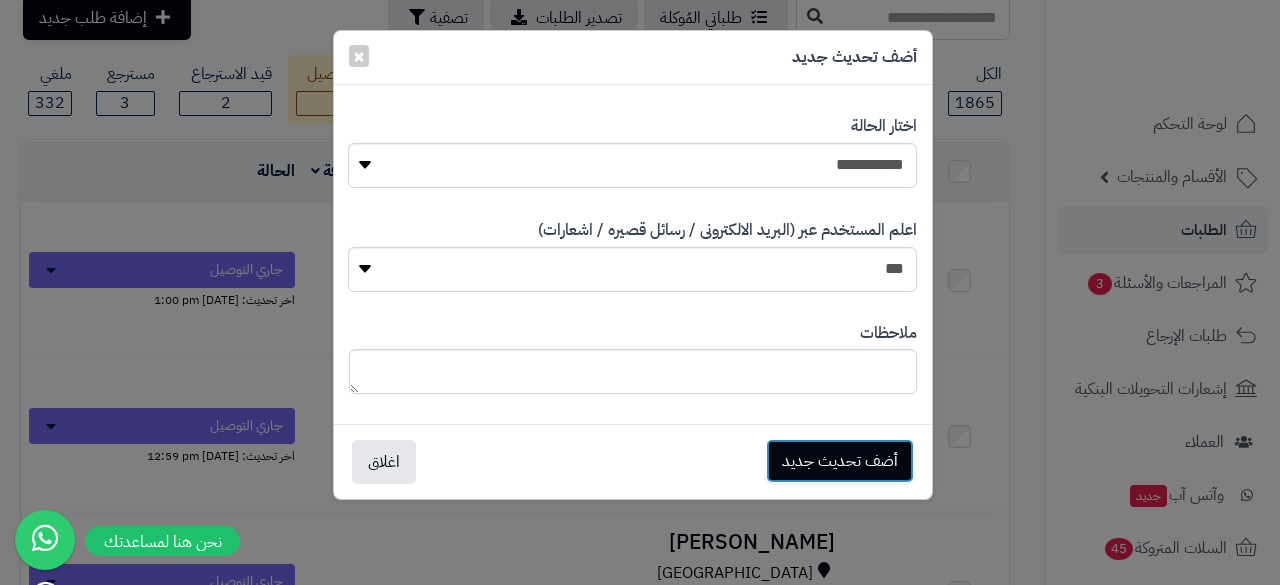 click on "أضف تحديث جديد" at bounding box center (840, 461) 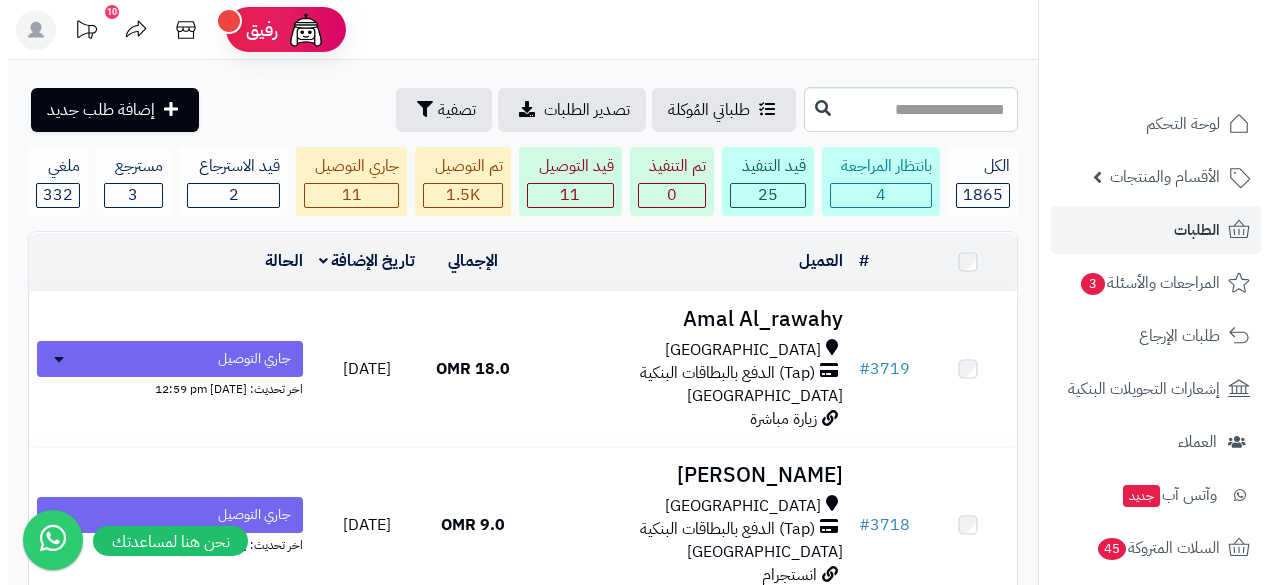 scroll, scrollTop: 92, scrollLeft: 0, axis: vertical 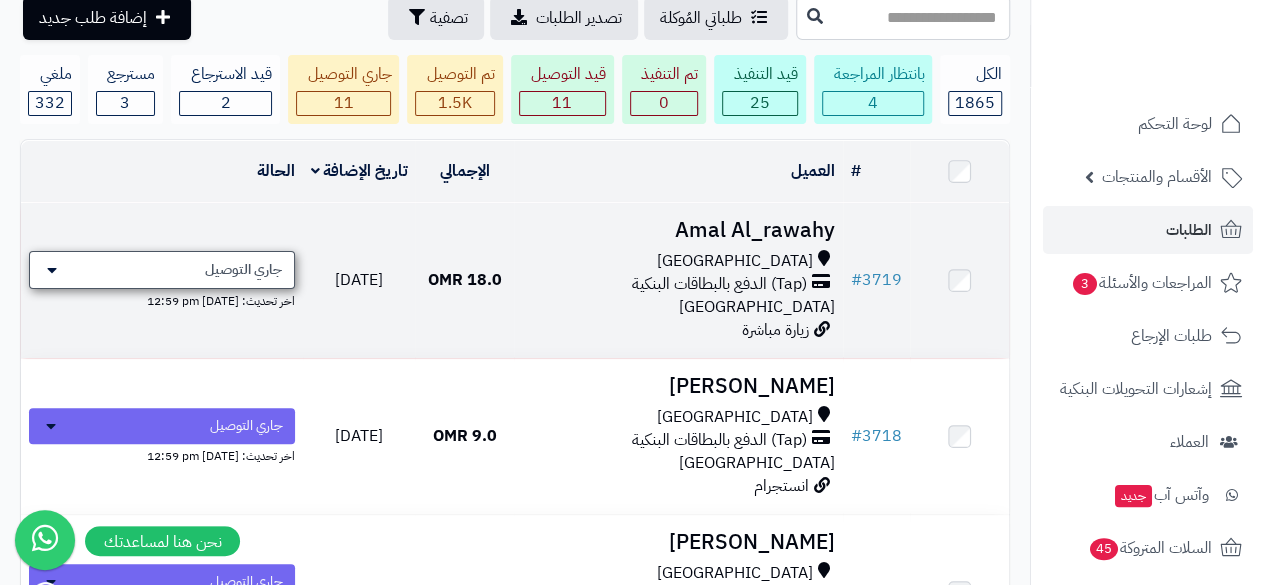 click on "جاري التوصيل" at bounding box center (243, 270) 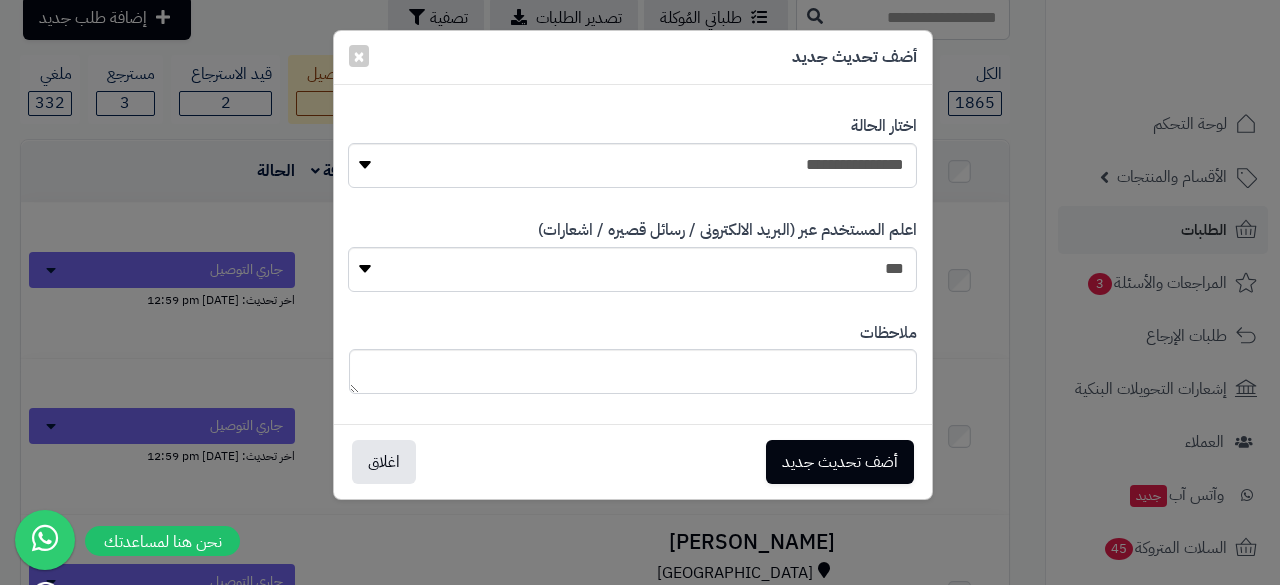 click on "**********" at bounding box center [633, 151] 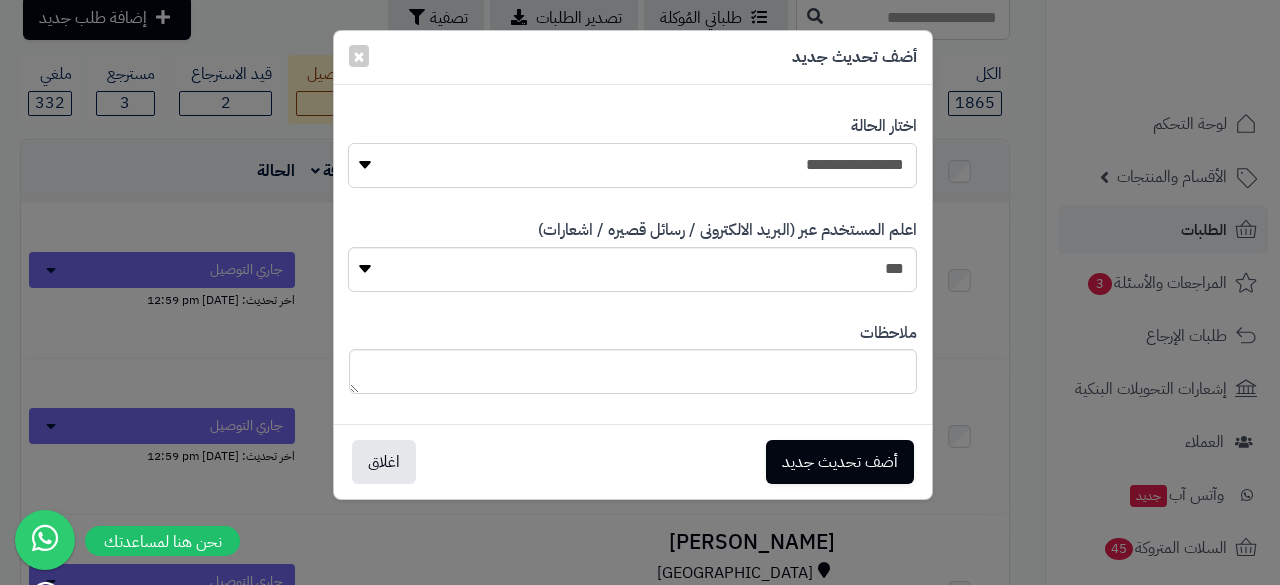 drag, startPoint x: 850, startPoint y: 163, endPoint x: 868, endPoint y: 324, distance: 162.00308 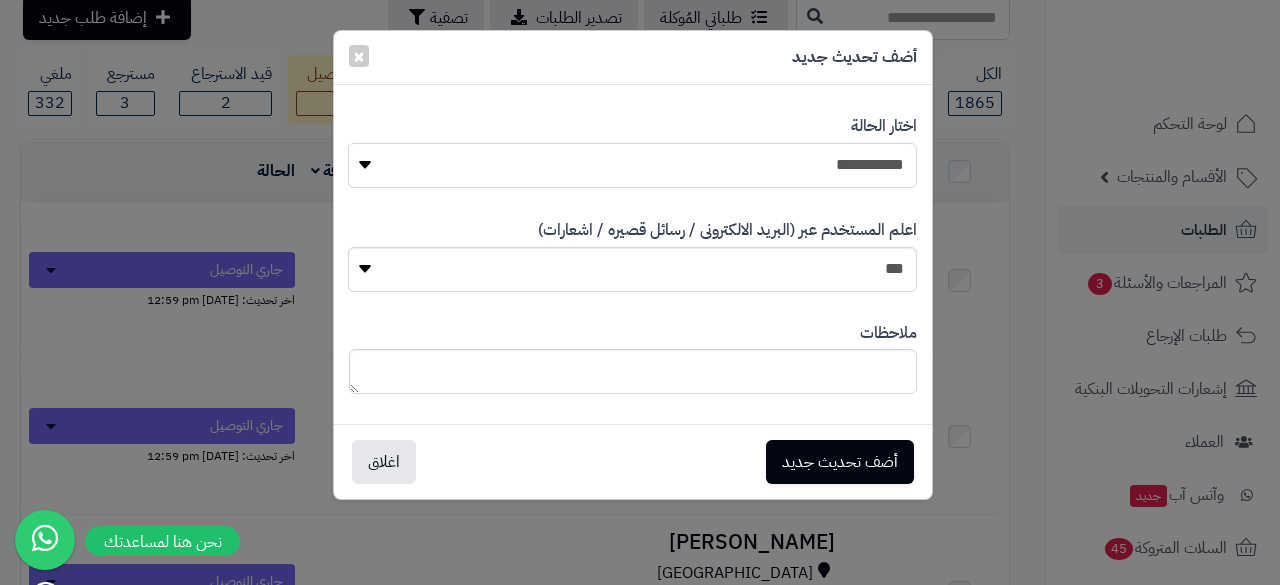 click on "**********" at bounding box center (632, 165) 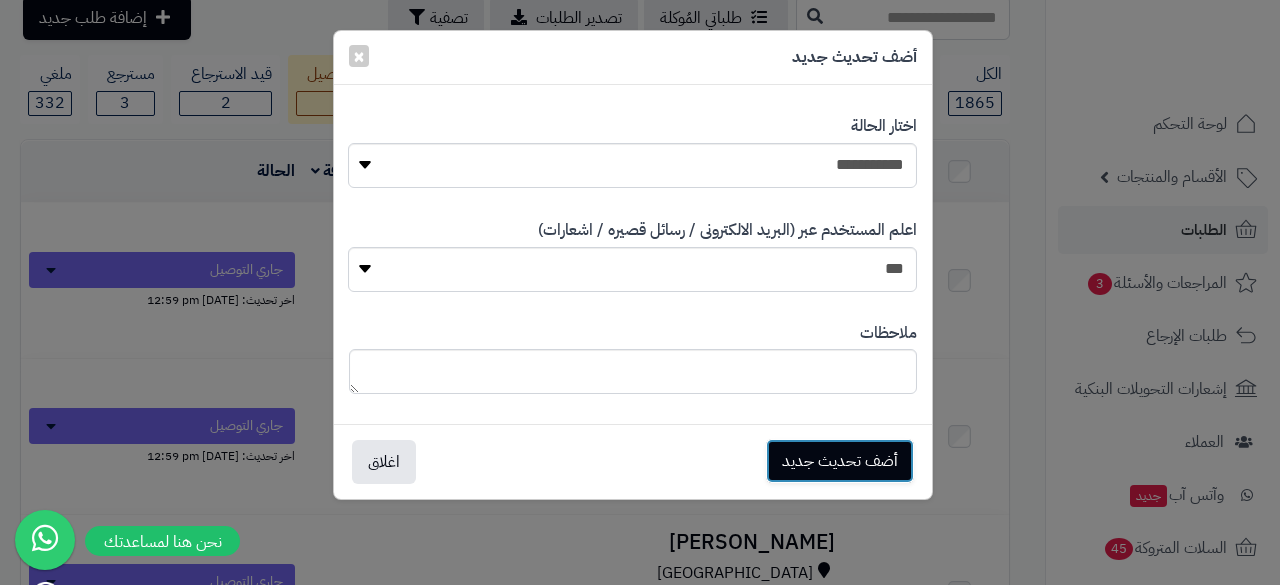 click on "أضف تحديث جديد" at bounding box center [840, 461] 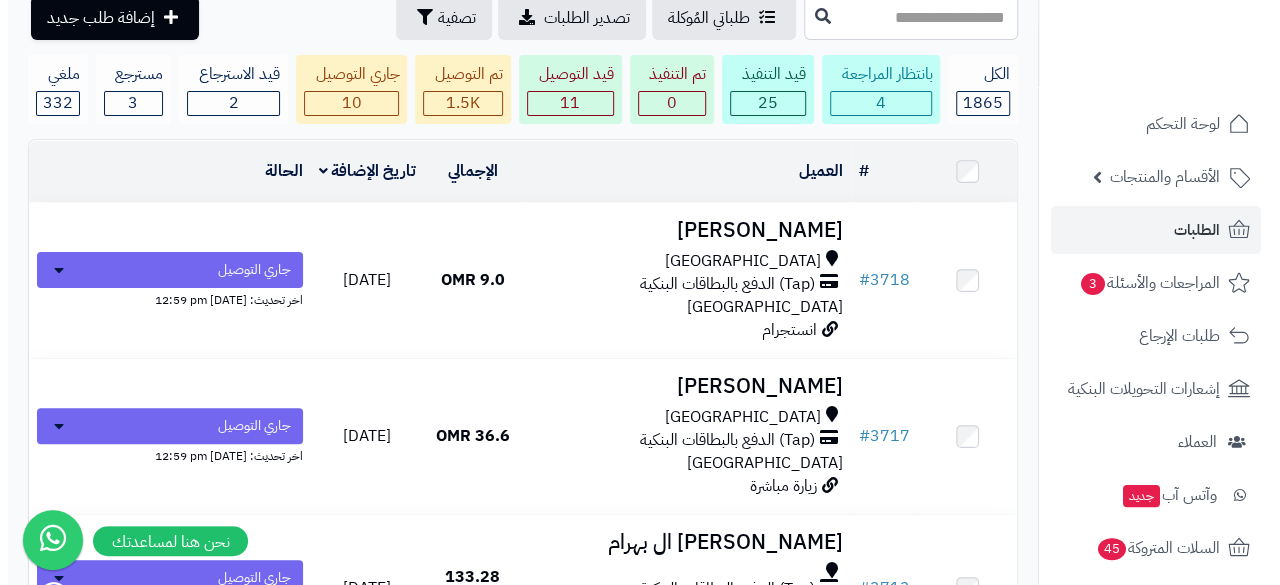 scroll, scrollTop: 92, scrollLeft: 0, axis: vertical 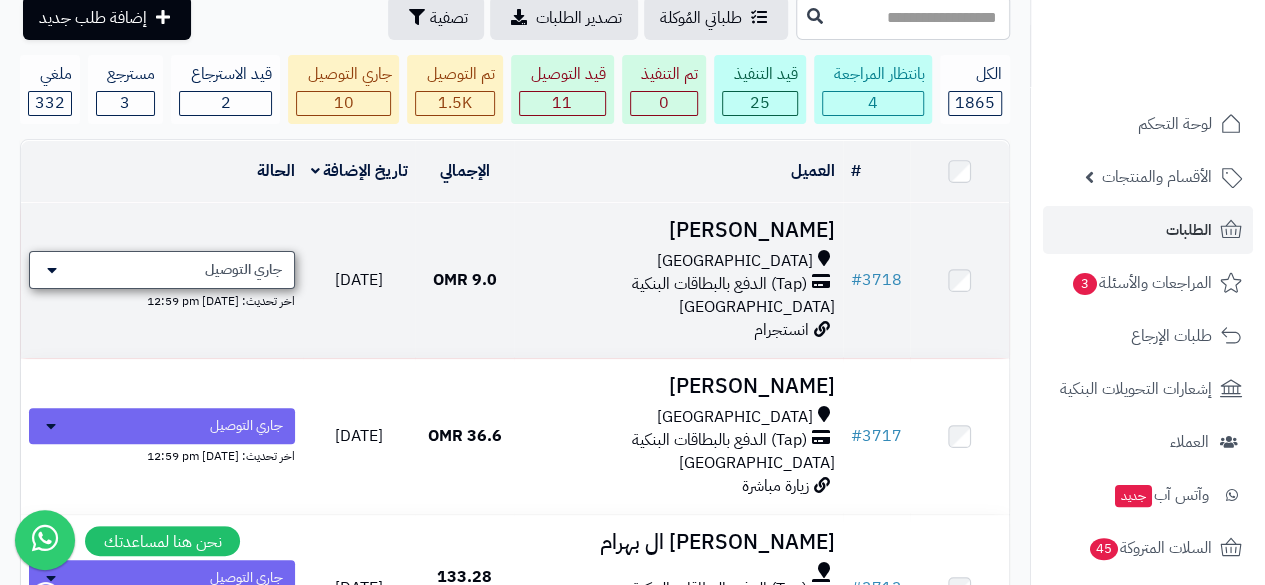 click on "جاري التوصيل" at bounding box center (243, 270) 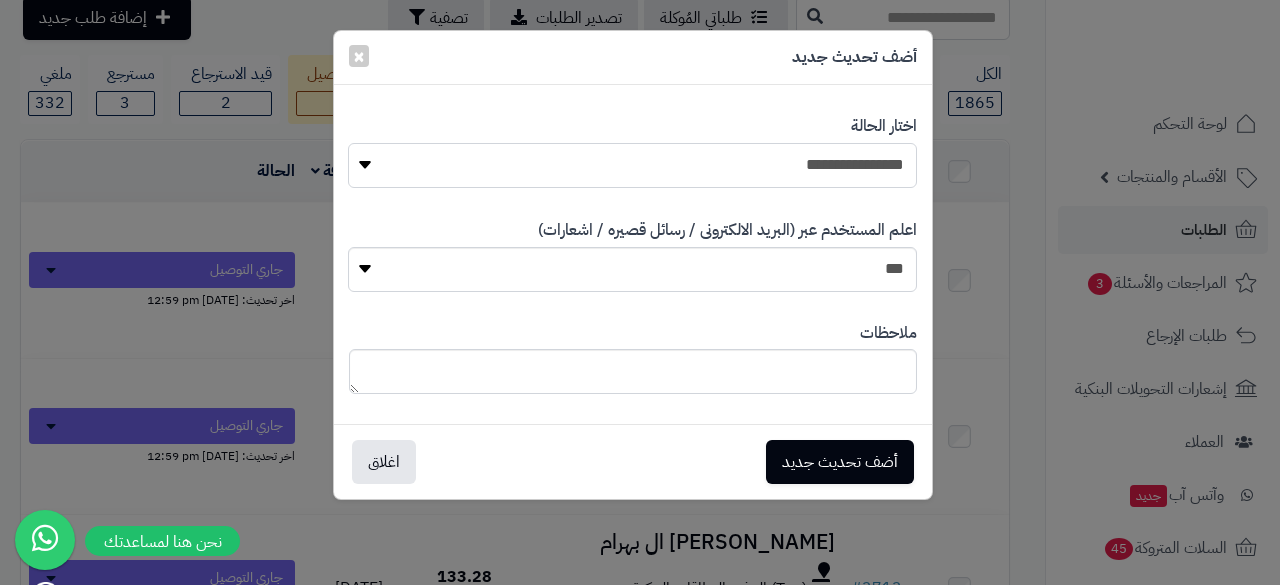 click on "**********" at bounding box center (632, 165) 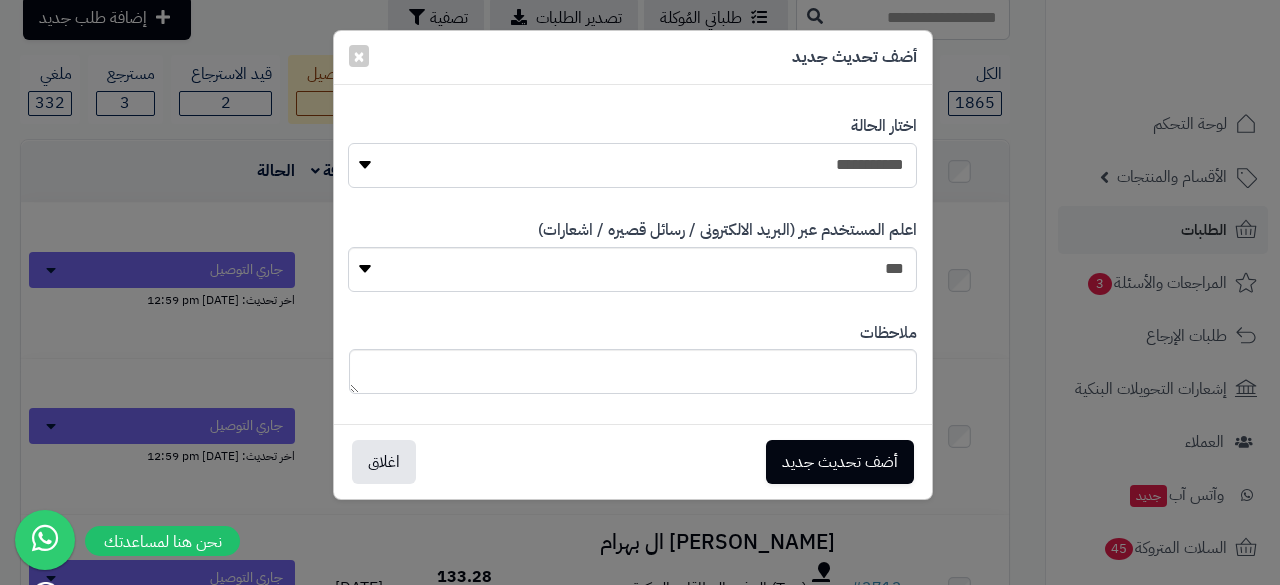 click on "**********" at bounding box center [632, 165] 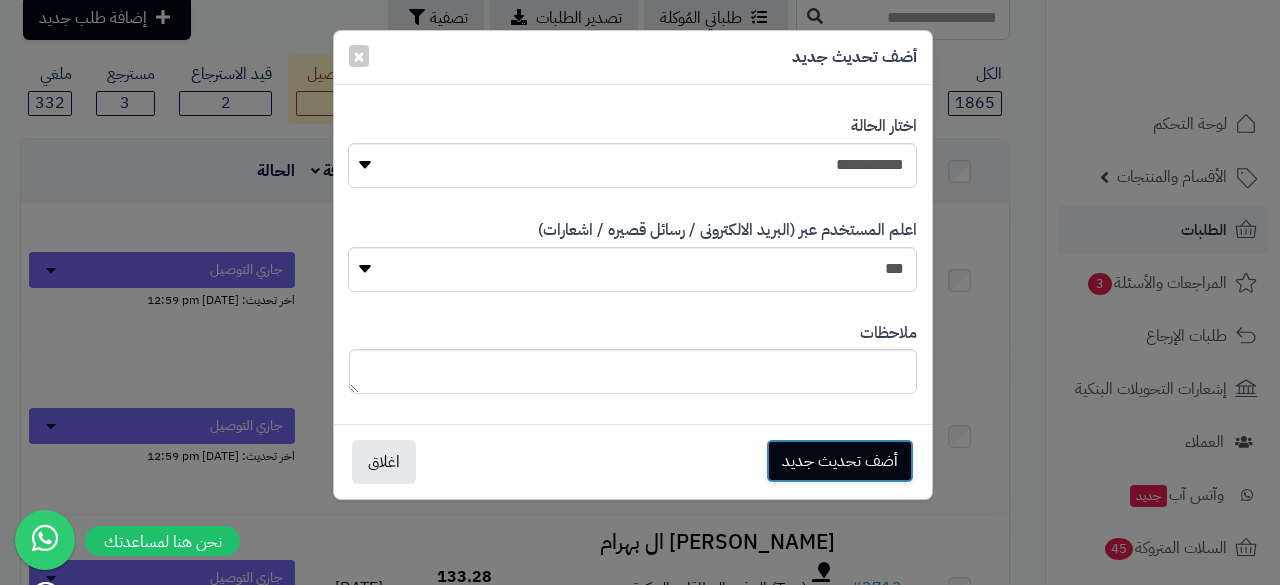 click on "أضف تحديث جديد" at bounding box center (840, 461) 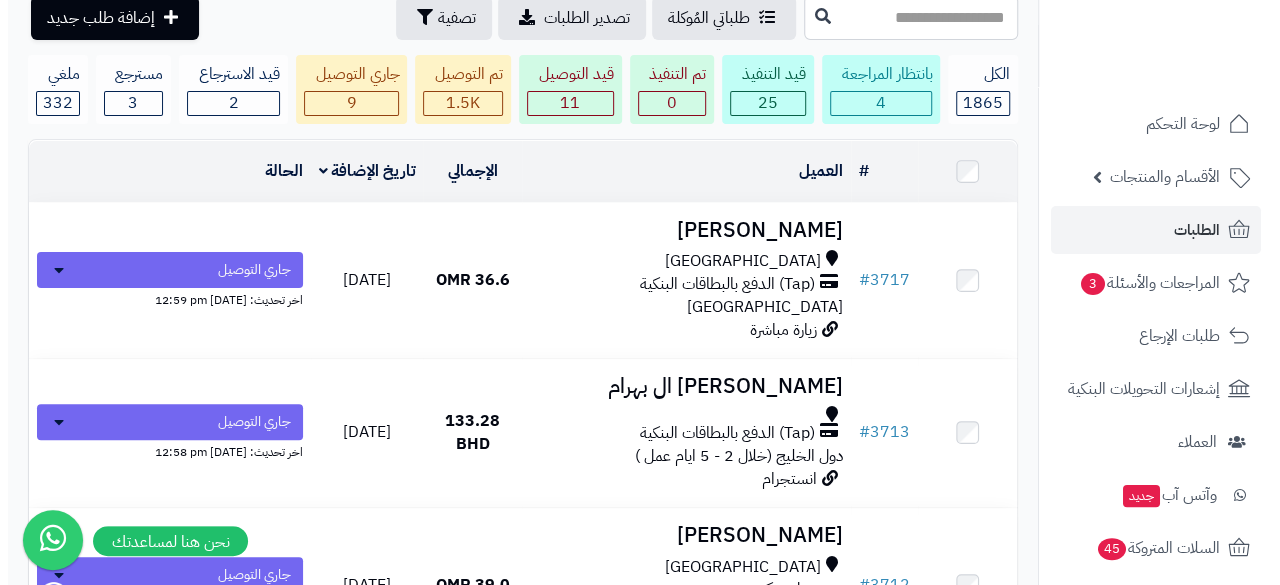 scroll, scrollTop: 92, scrollLeft: 0, axis: vertical 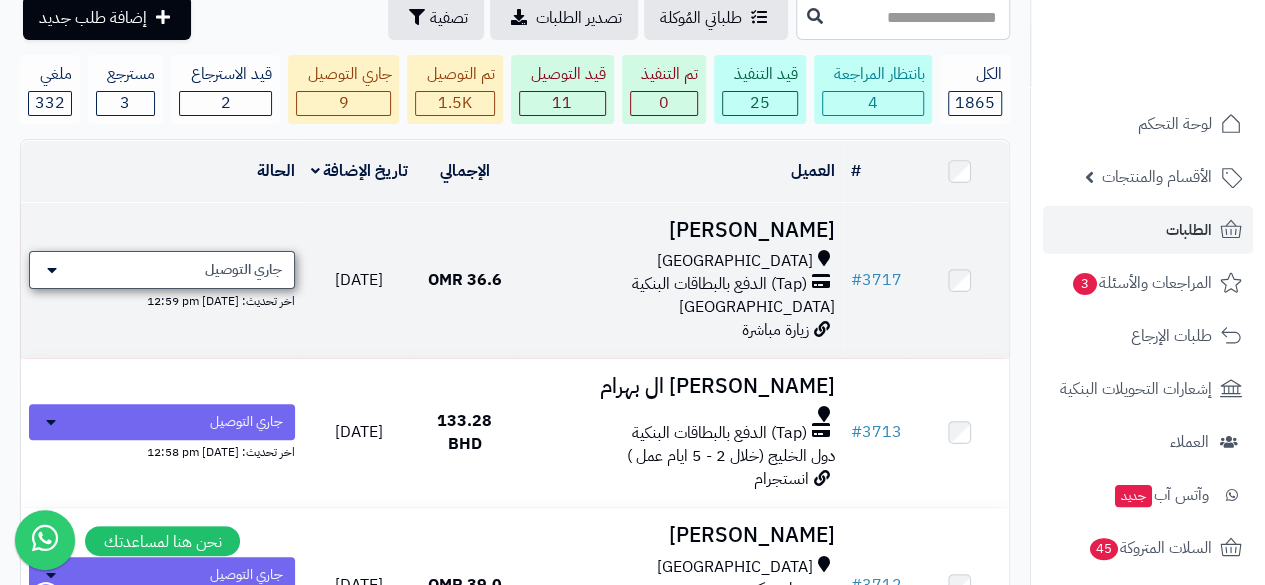 click on "جاري التوصيل" at bounding box center [243, 270] 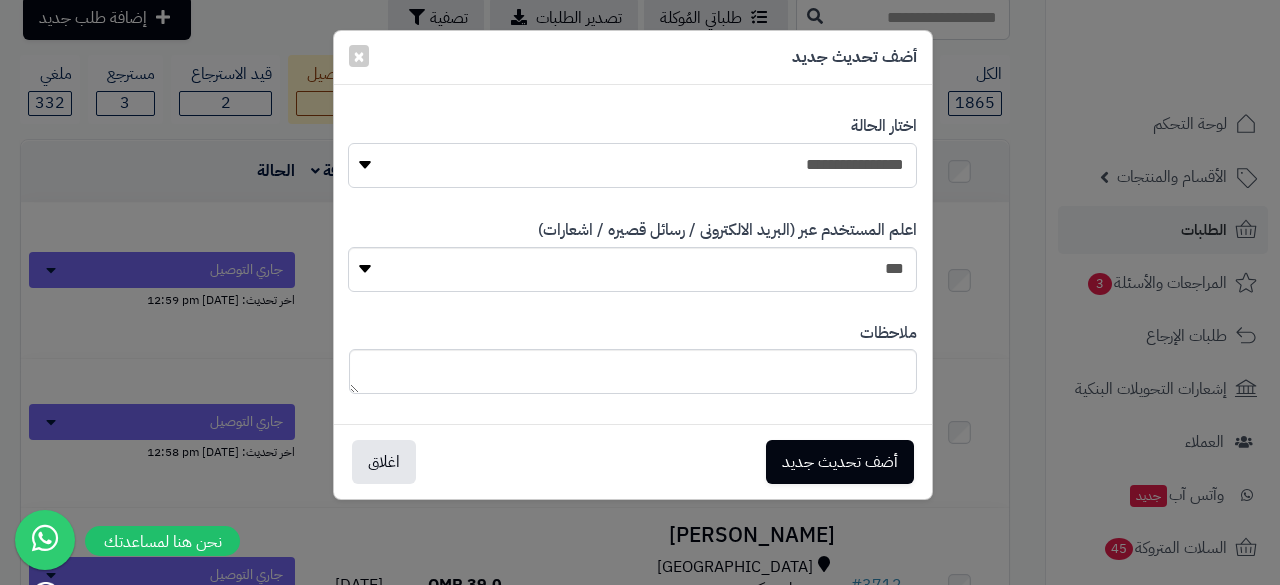 click on "**********" at bounding box center (632, 165) 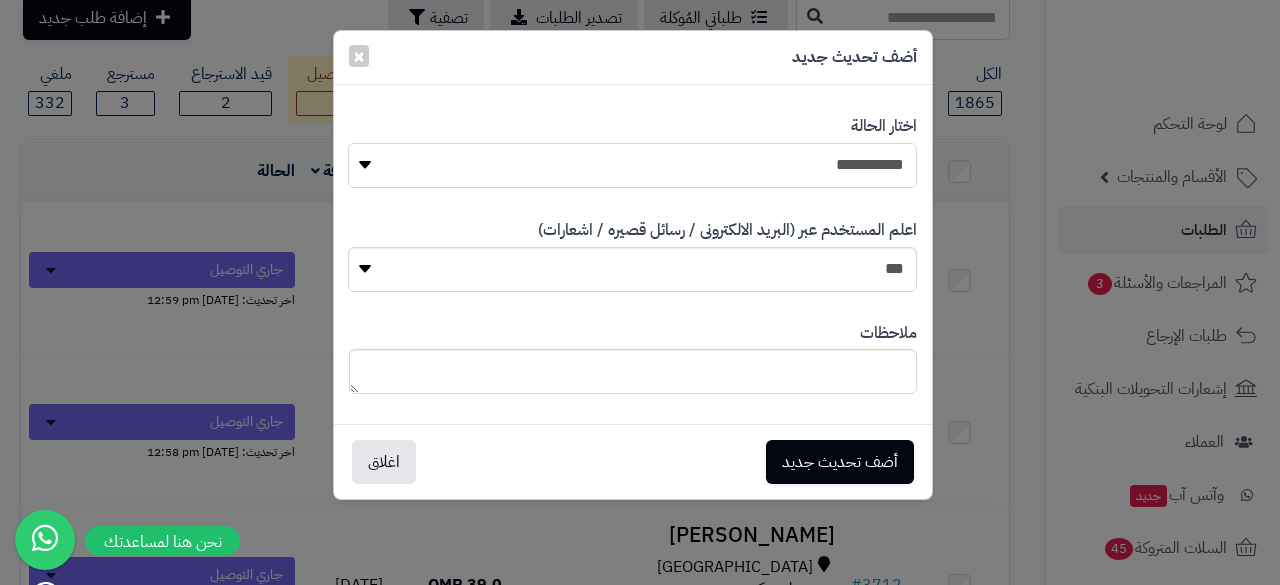 click on "**********" at bounding box center (632, 165) 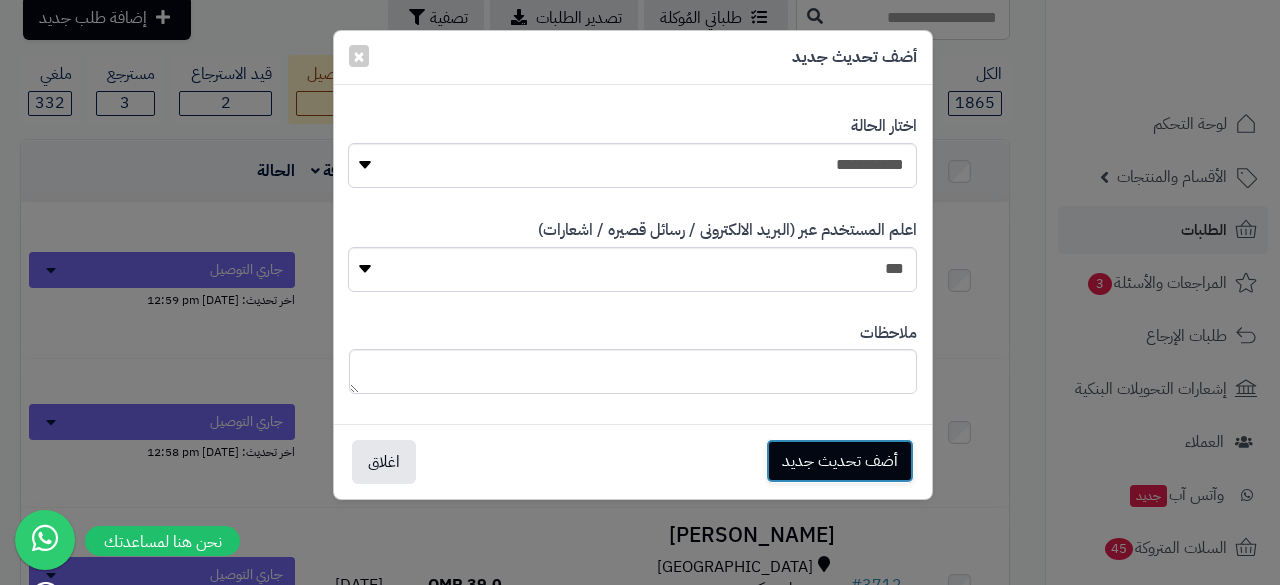 click on "أضف تحديث جديد" at bounding box center (840, 461) 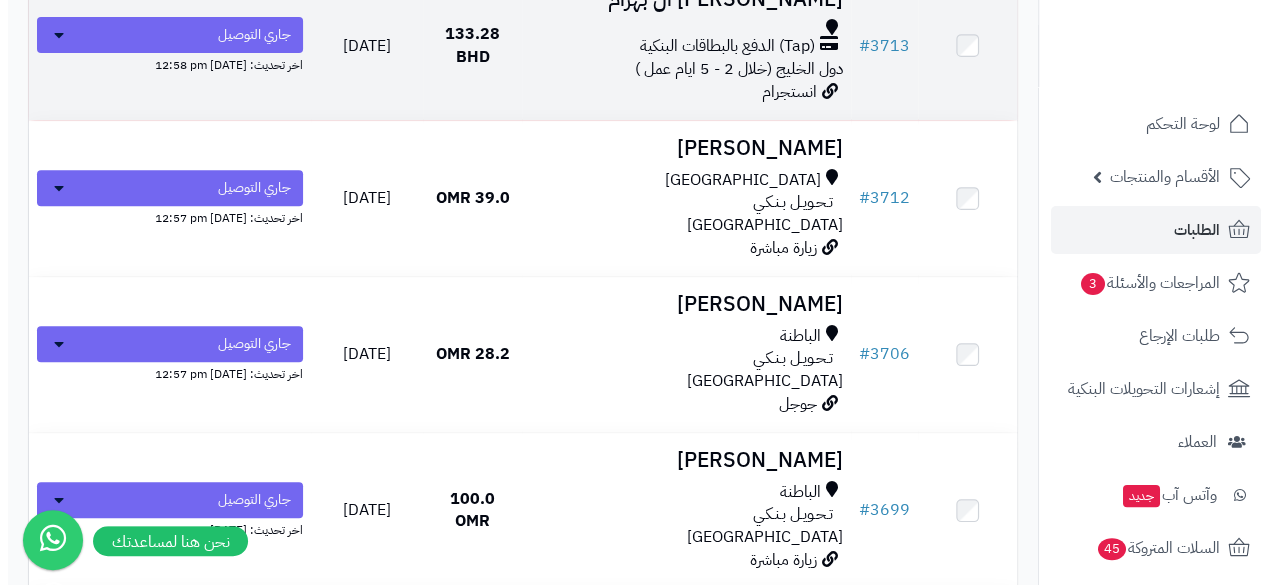 scroll, scrollTop: 326, scrollLeft: 0, axis: vertical 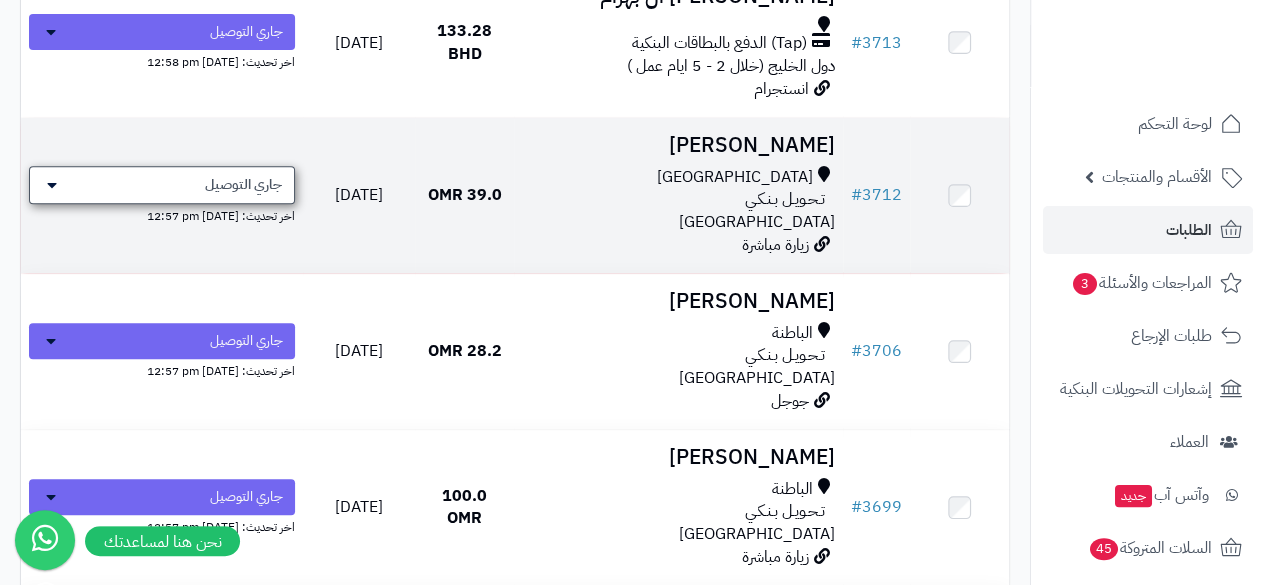 click on "جاري التوصيل" at bounding box center (243, 185) 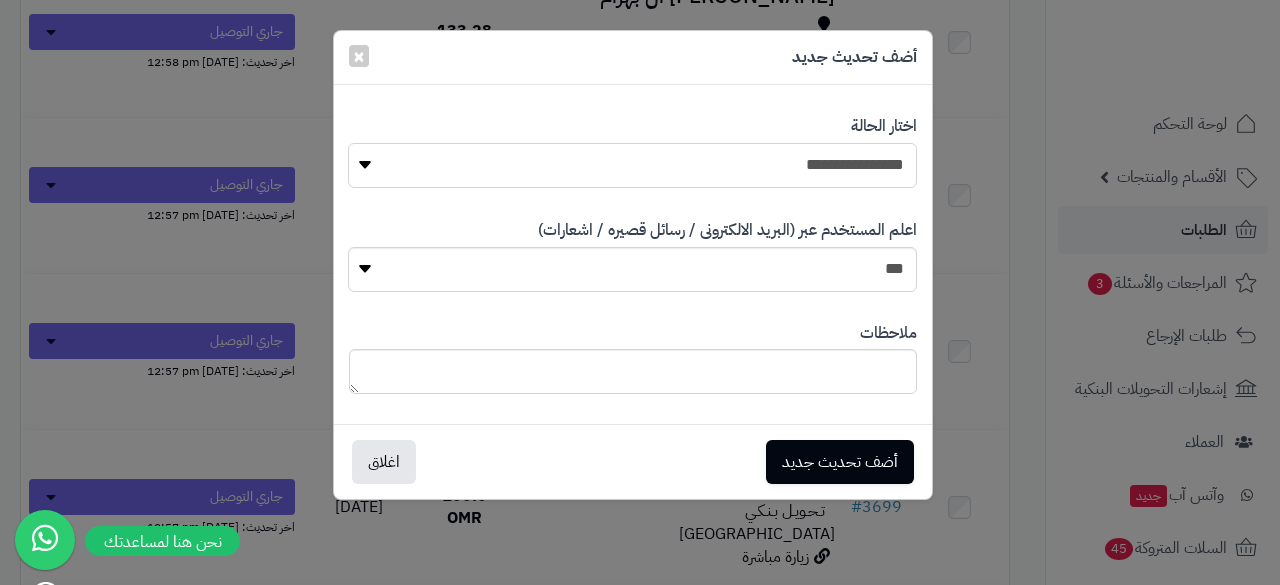 click on "**********" at bounding box center (632, 165) 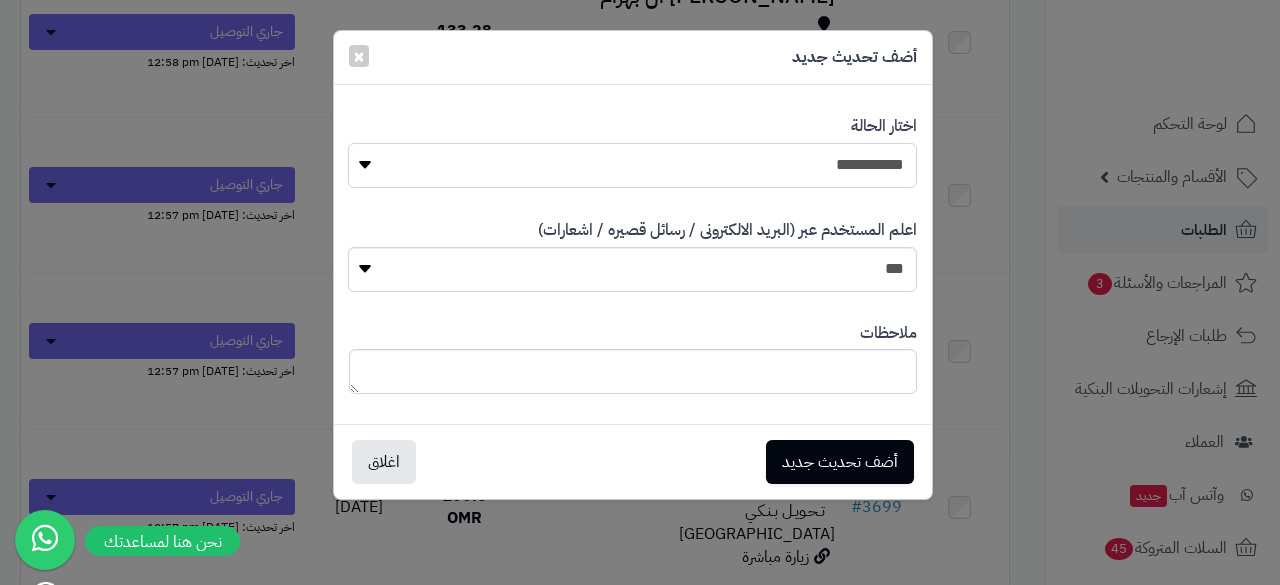click on "**********" at bounding box center (632, 165) 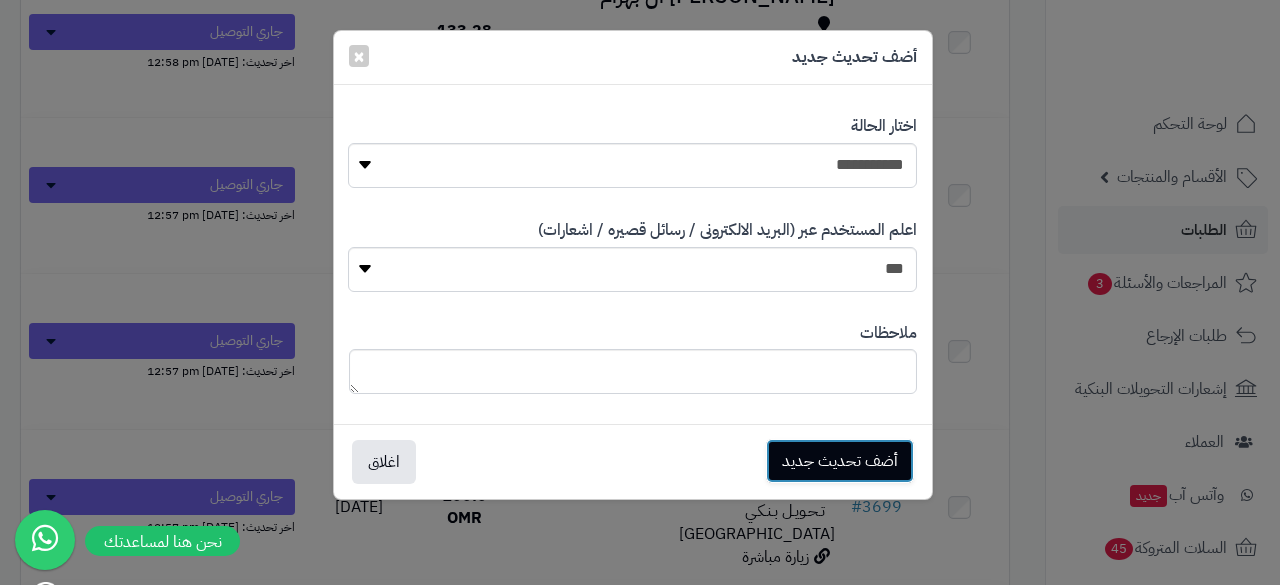 click on "أضف تحديث جديد" at bounding box center (840, 461) 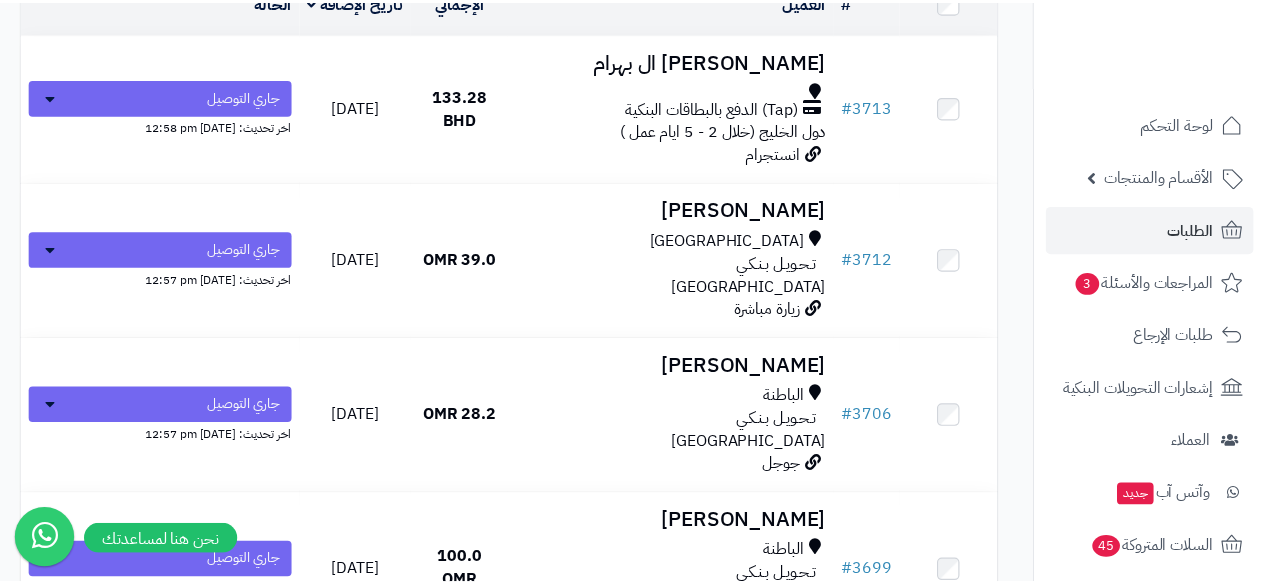 scroll, scrollTop: 390, scrollLeft: 0, axis: vertical 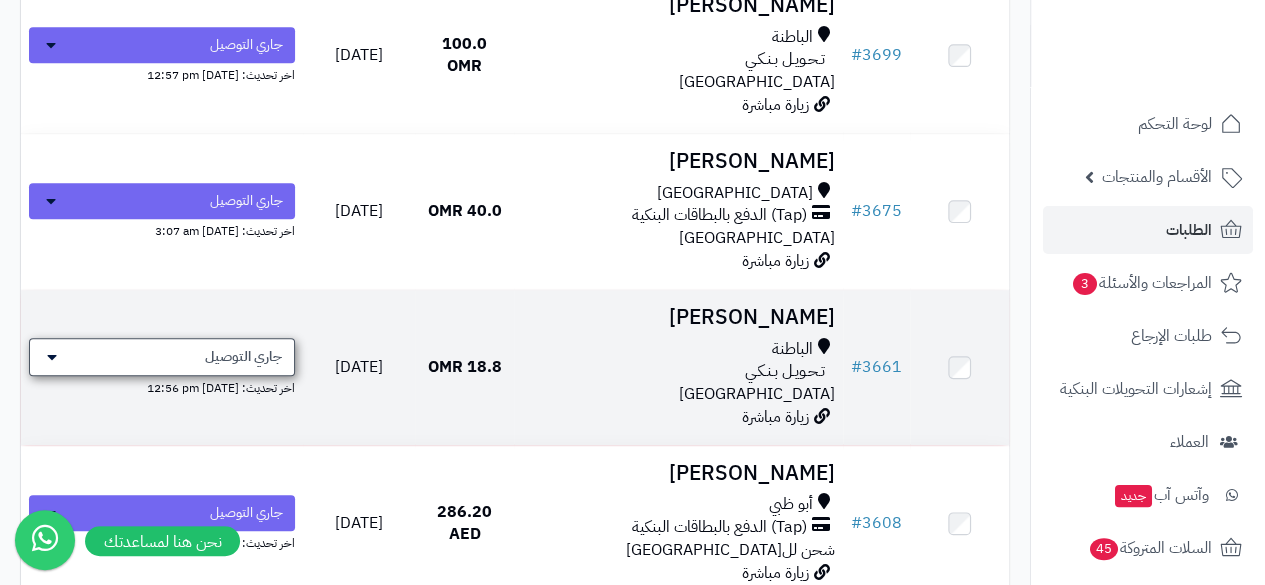 click on "جاري التوصيل" at bounding box center [243, 357] 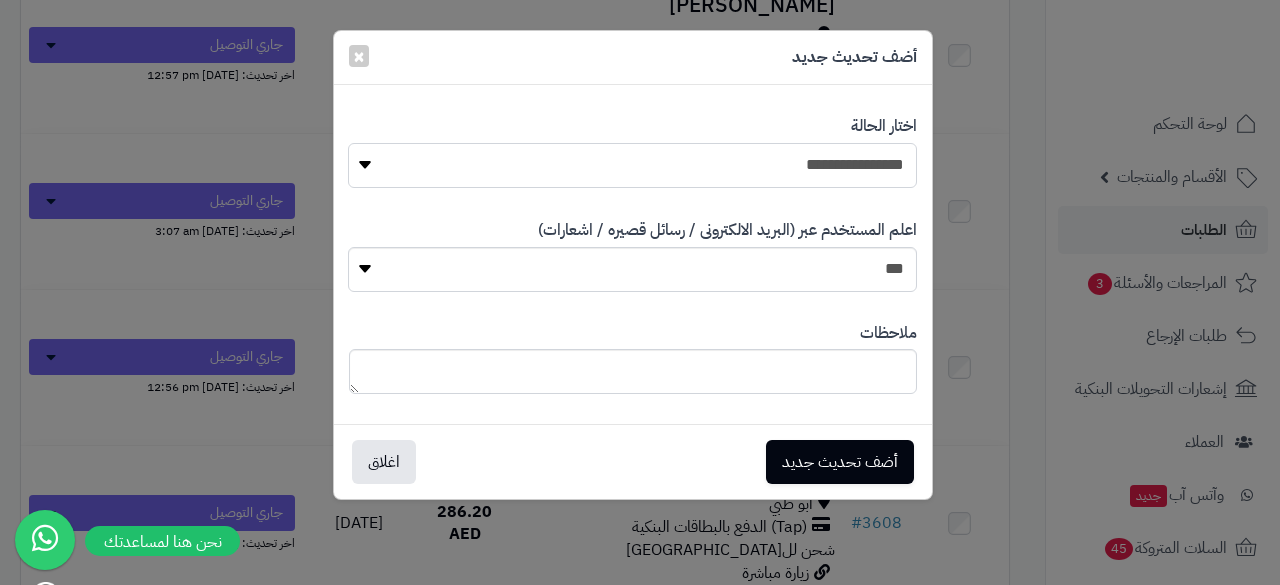 click on "**********" at bounding box center [632, 165] 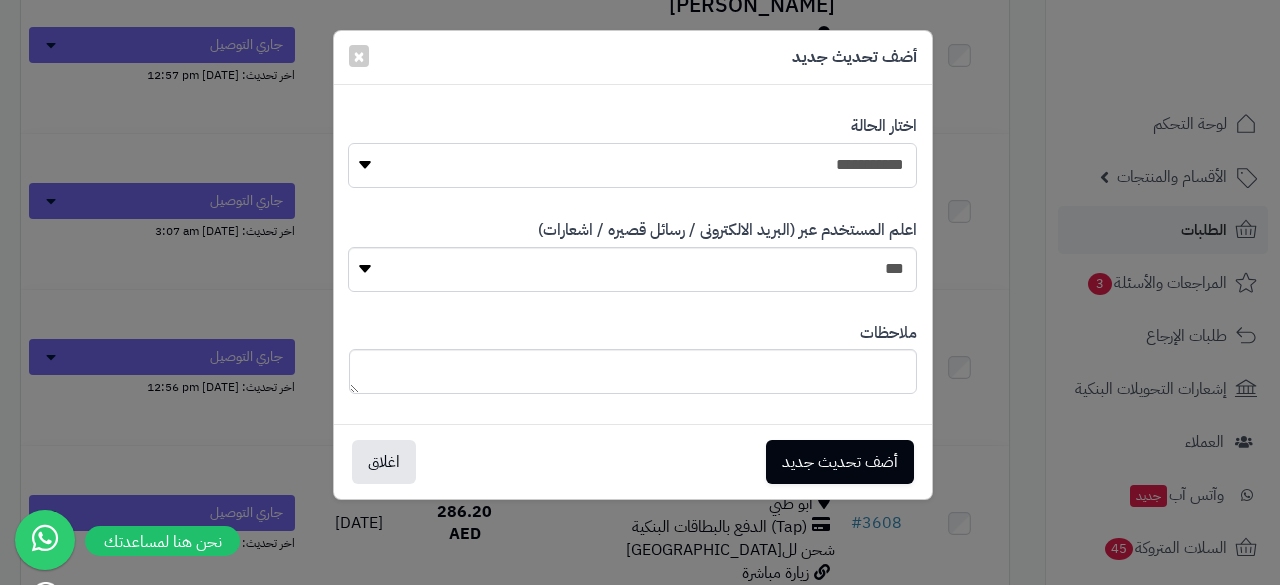 click on "**********" at bounding box center [632, 165] 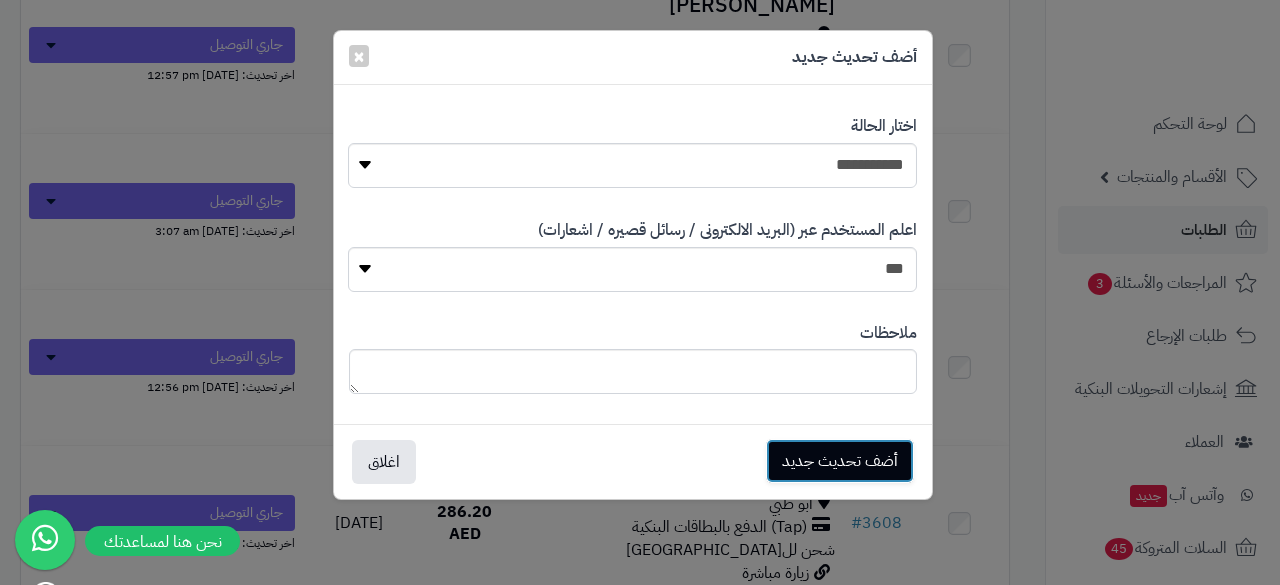 click on "أضف تحديث جديد" at bounding box center [840, 461] 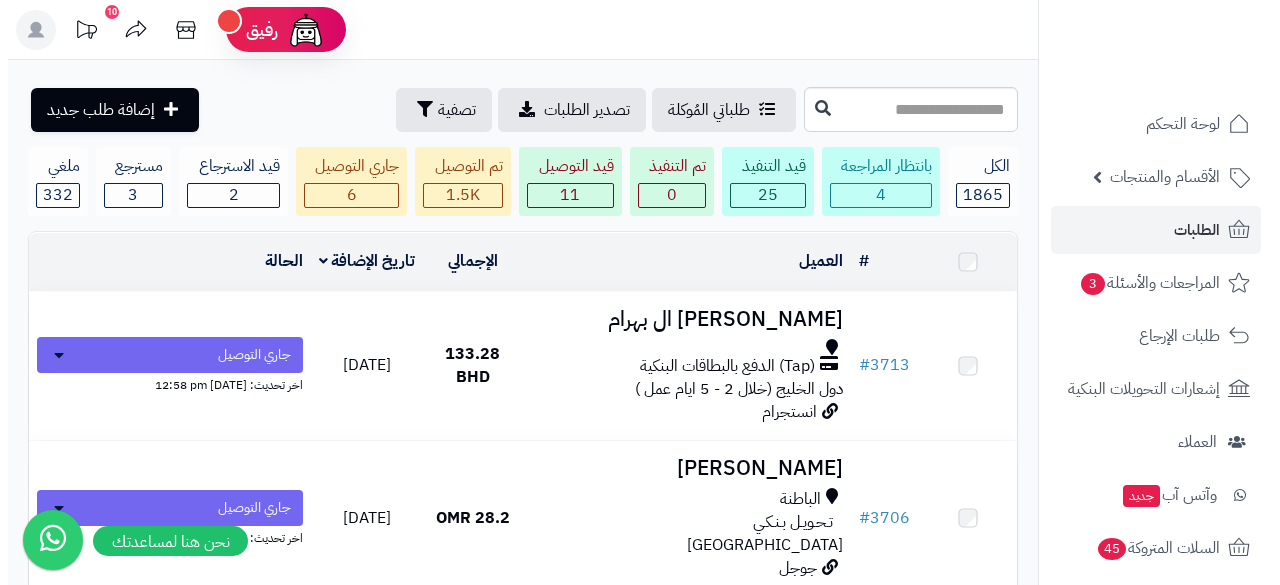 scroll, scrollTop: 622, scrollLeft: 0, axis: vertical 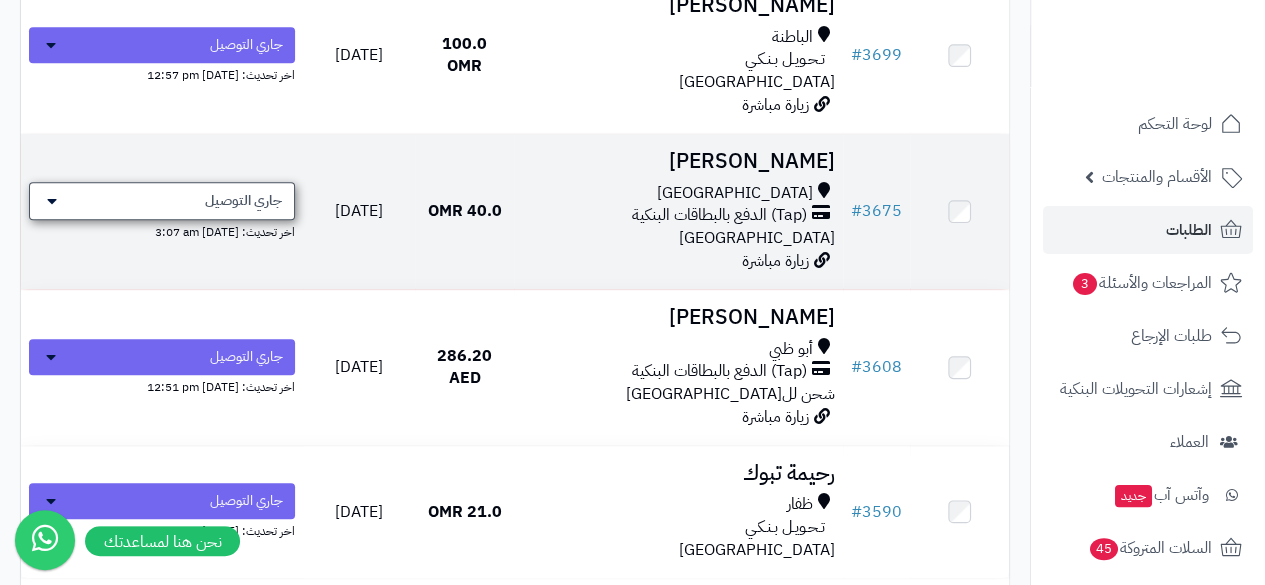click on "جاري التوصيل" at bounding box center (162, 201) 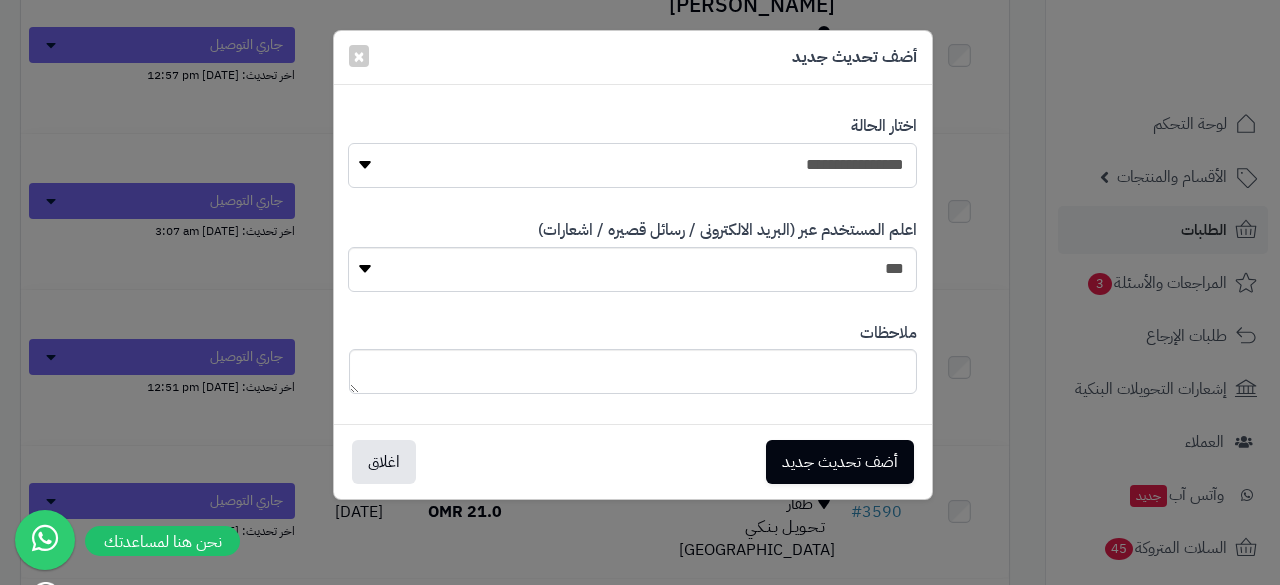 drag, startPoint x: 759, startPoint y: 166, endPoint x: 827, endPoint y: 322, distance: 170.17638 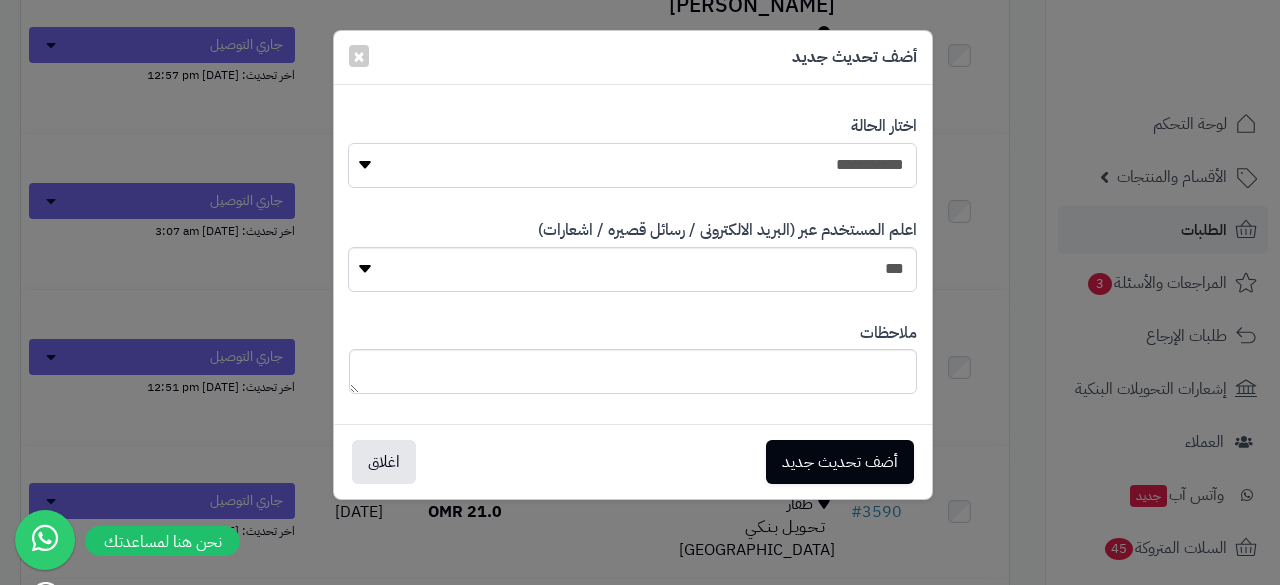 click on "**********" at bounding box center [632, 165] 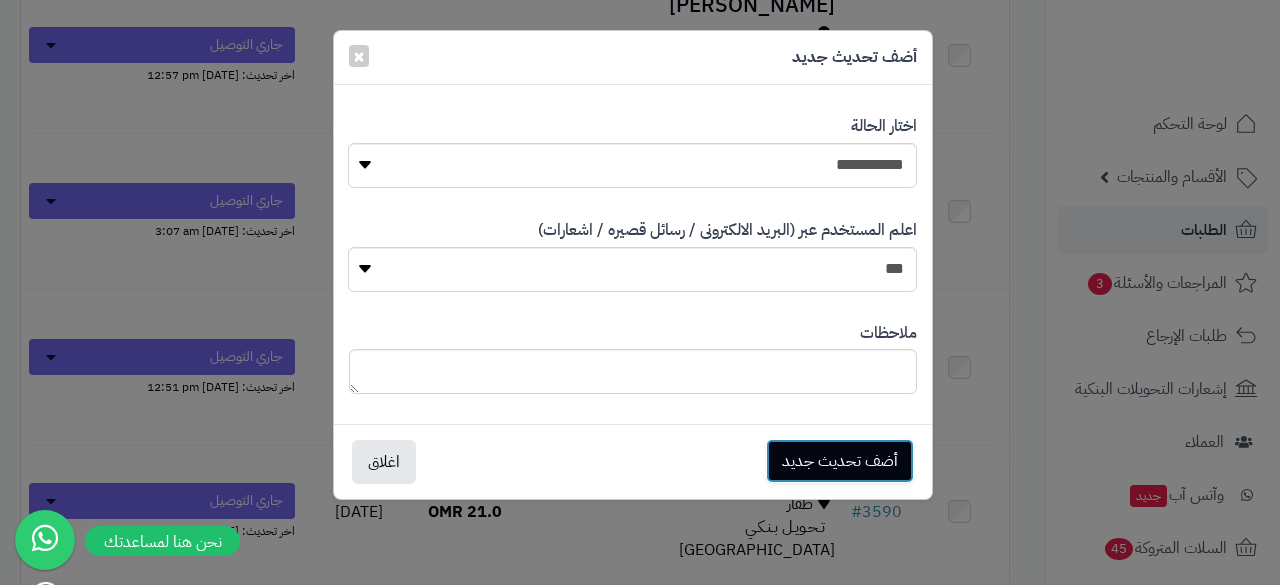 click on "أضف تحديث جديد" at bounding box center [840, 461] 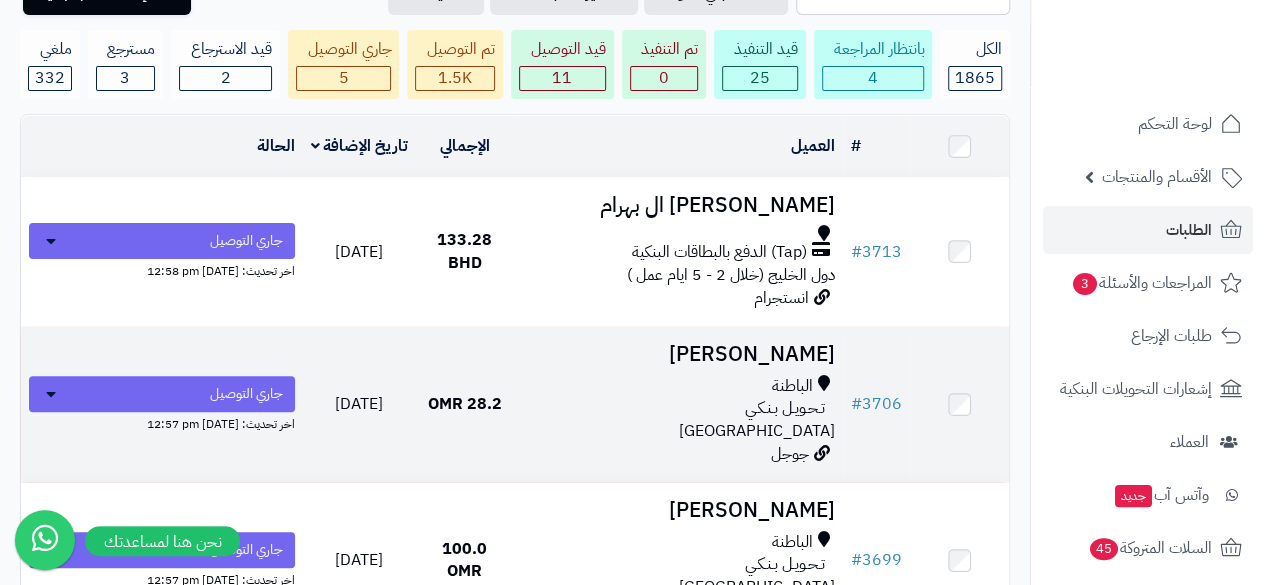 scroll, scrollTop: 0, scrollLeft: 0, axis: both 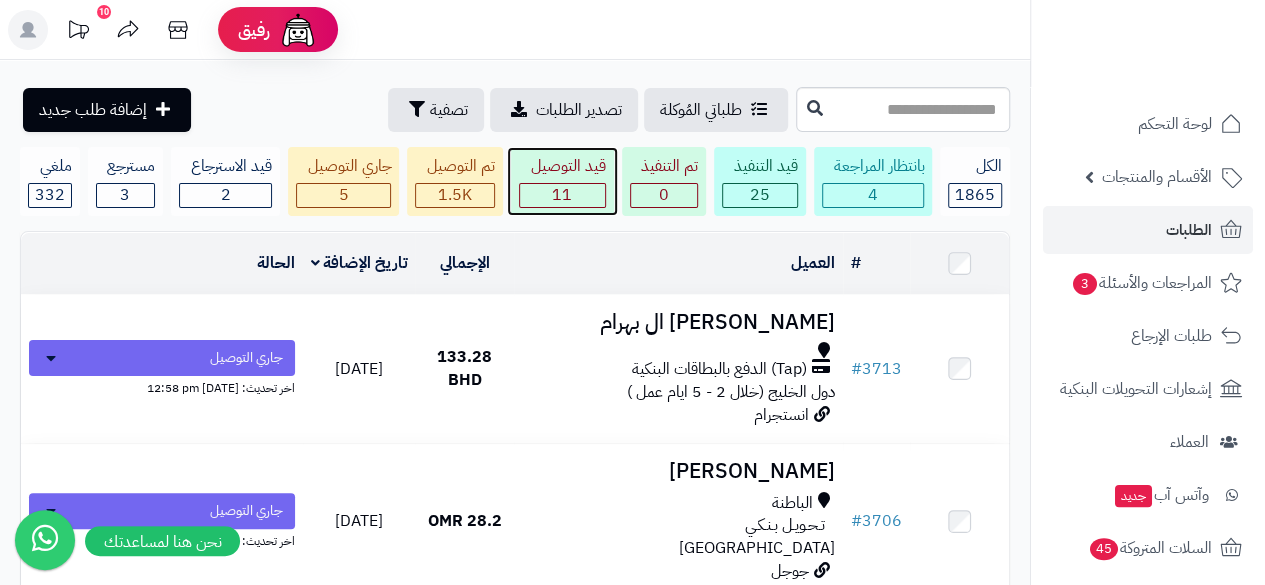 click on "11" at bounding box center (562, 195) 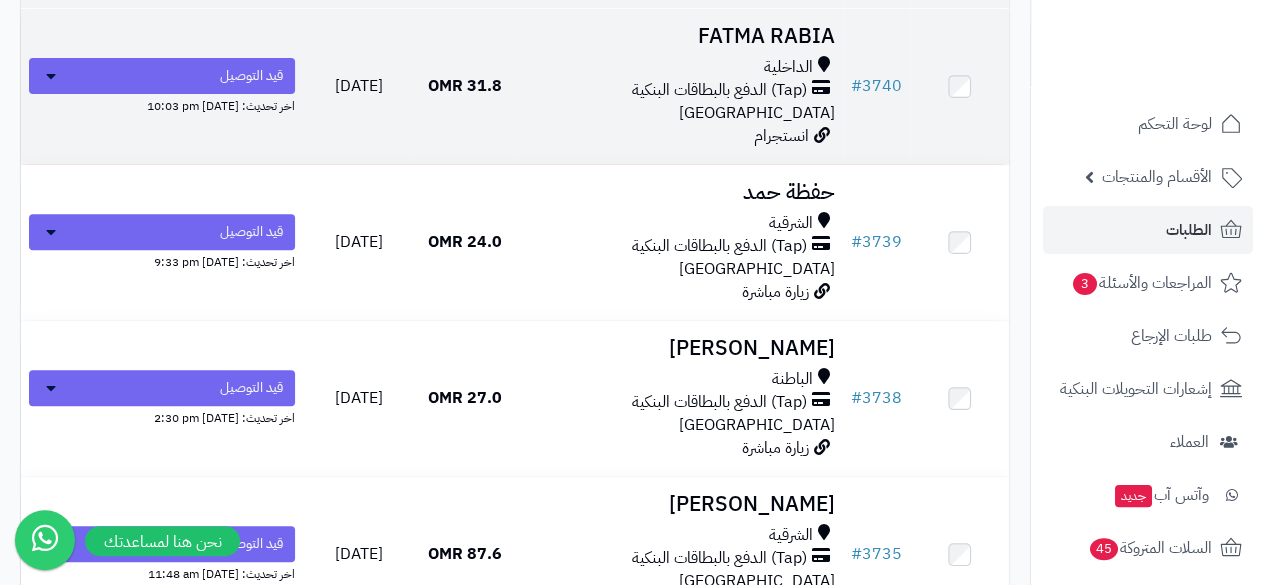 scroll, scrollTop: 287, scrollLeft: 0, axis: vertical 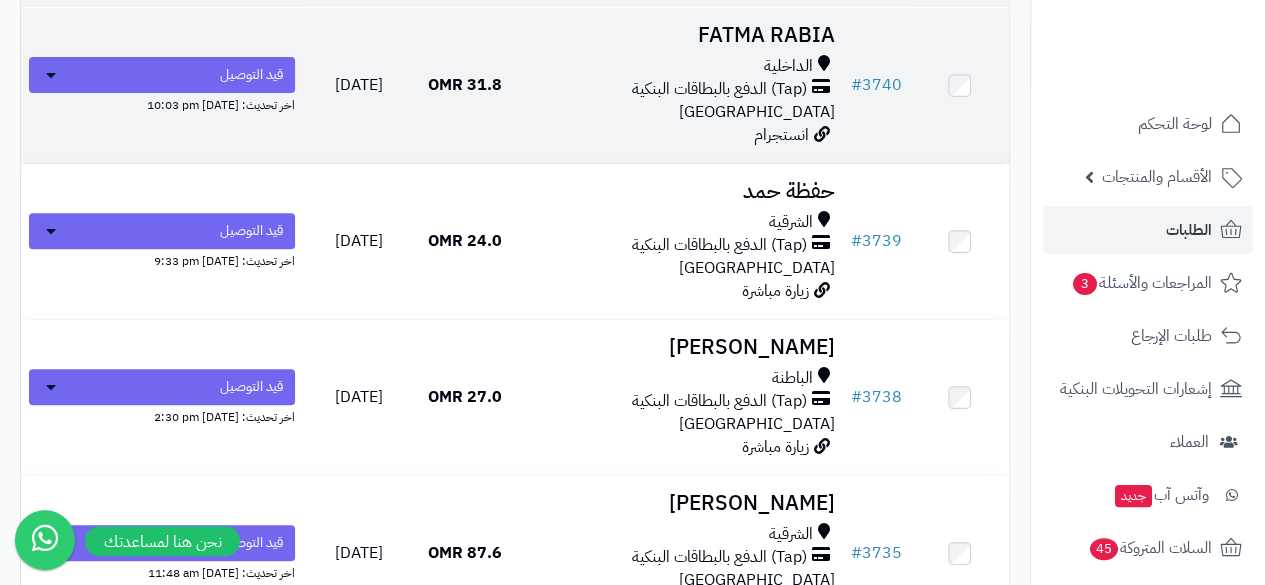 click on "اخر تحديث: July 9, 2025, 10:03 pm" at bounding box center [162, 103] 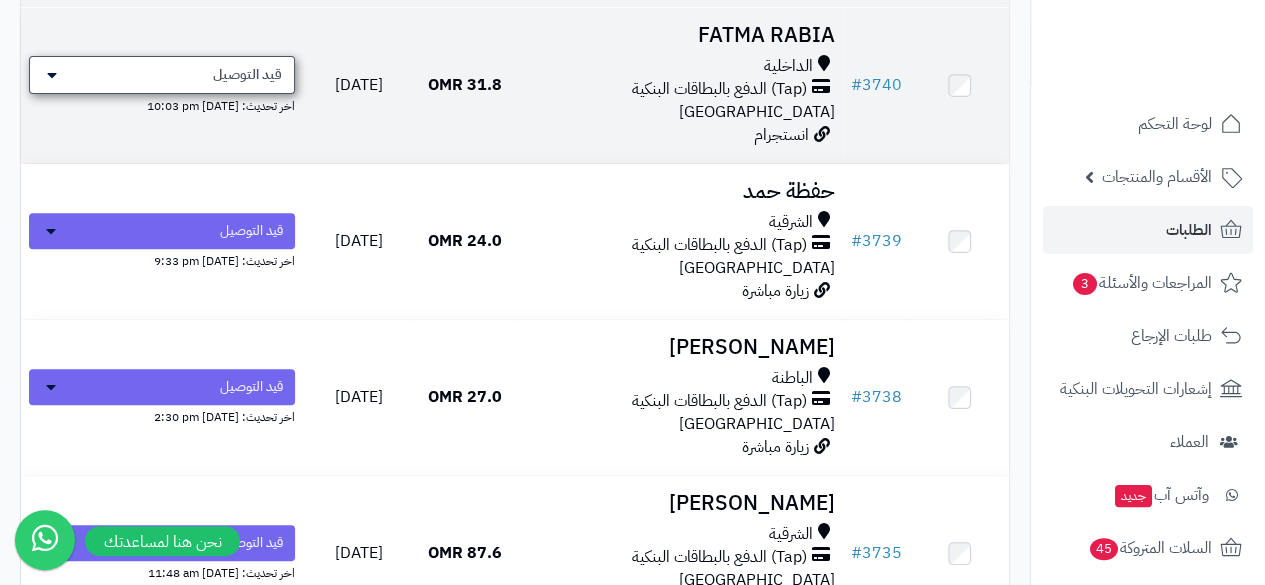 click on "قيد التوصيل" at bounding box center [247, 75] 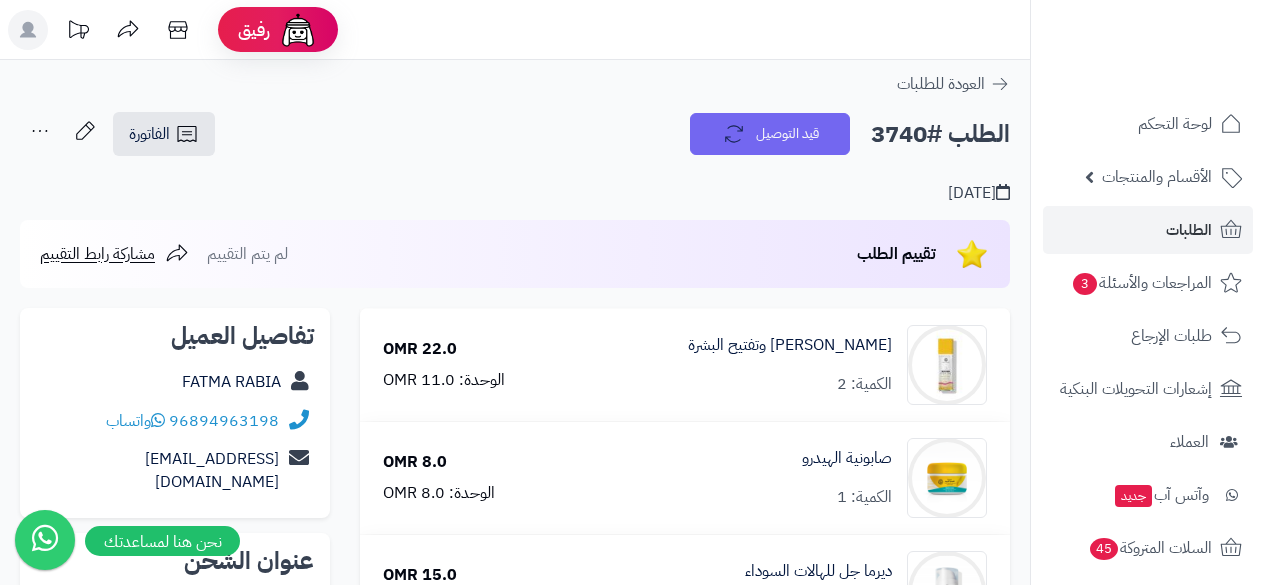 scroll, scrollTop: 0, scrollLeft: 0, axis: both 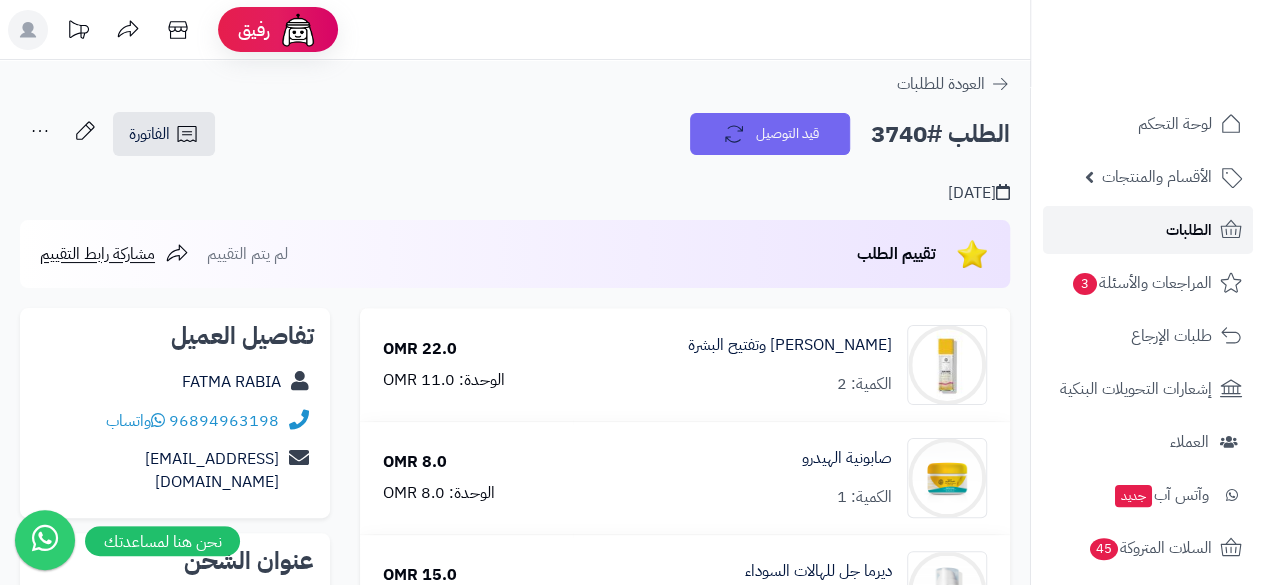 click on "الطلبات" at bounding box center [1148, 230] 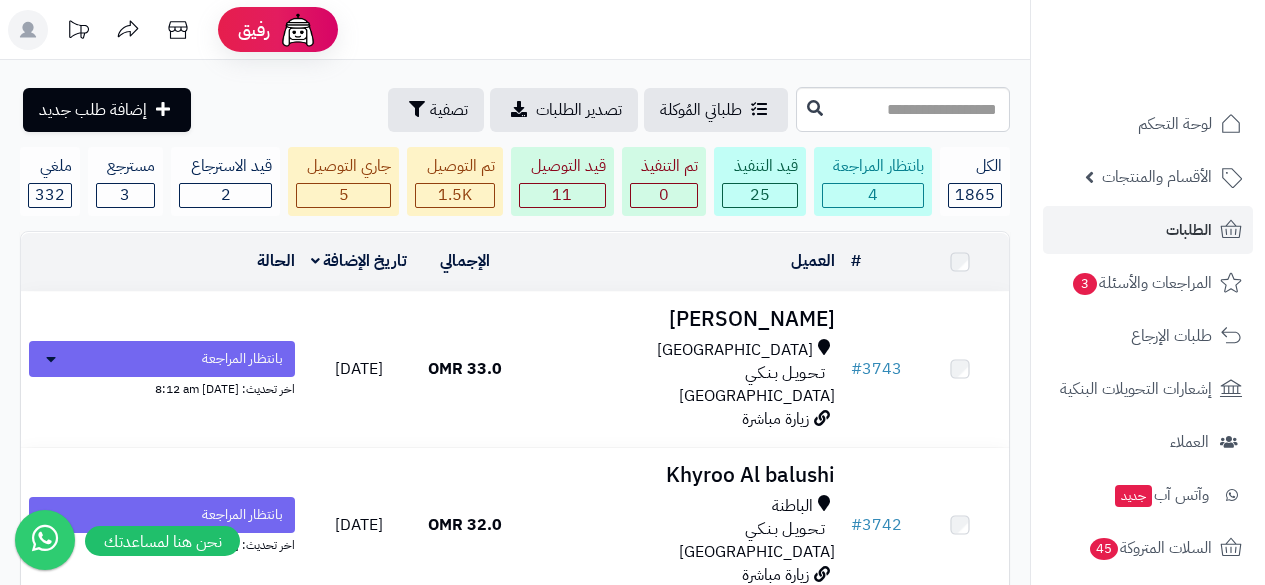 scroll, scrollTop: 0, scrollLeft: 0, axis: both 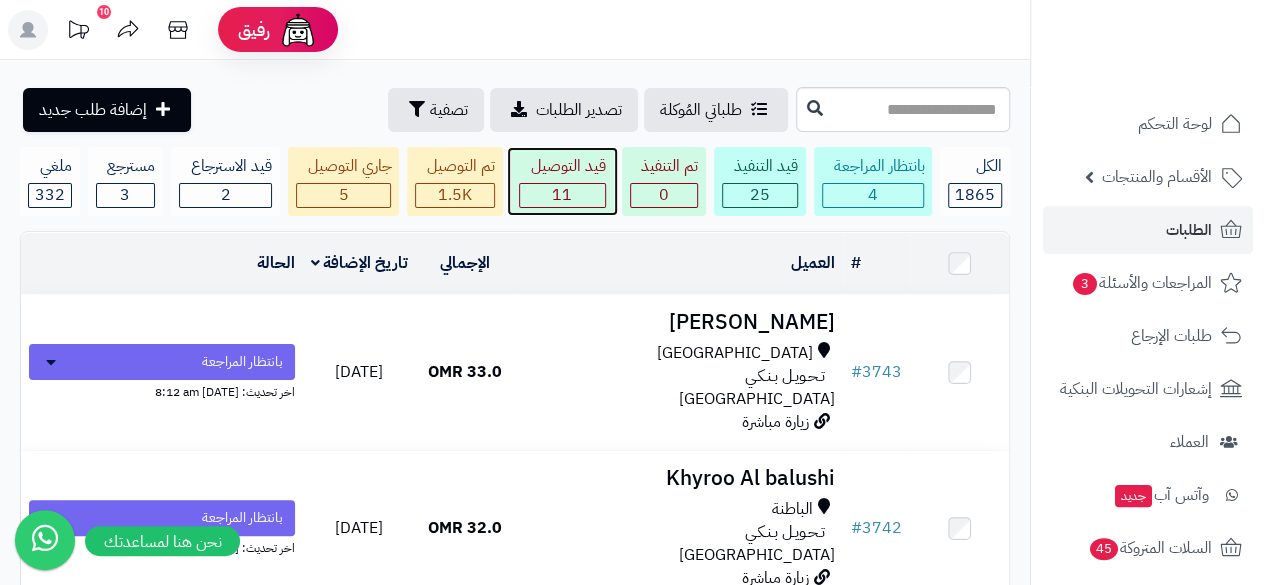 click on "11" at bounding box center [562, 195] 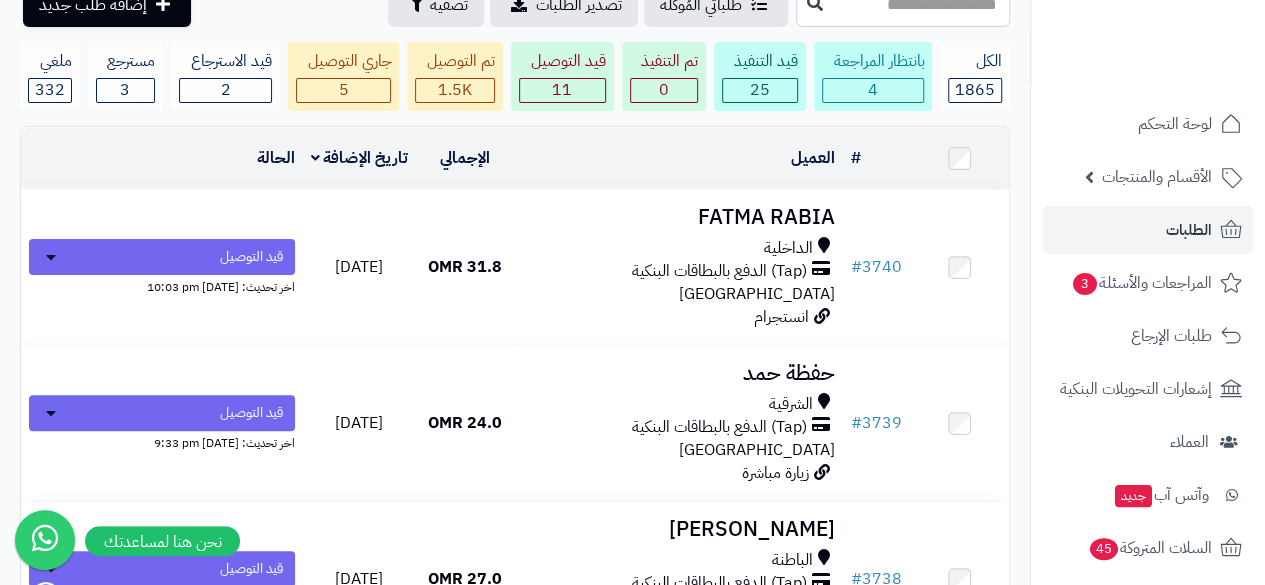 scroll, scrollTop: 110, scrollLeft: 0, axis: vertical 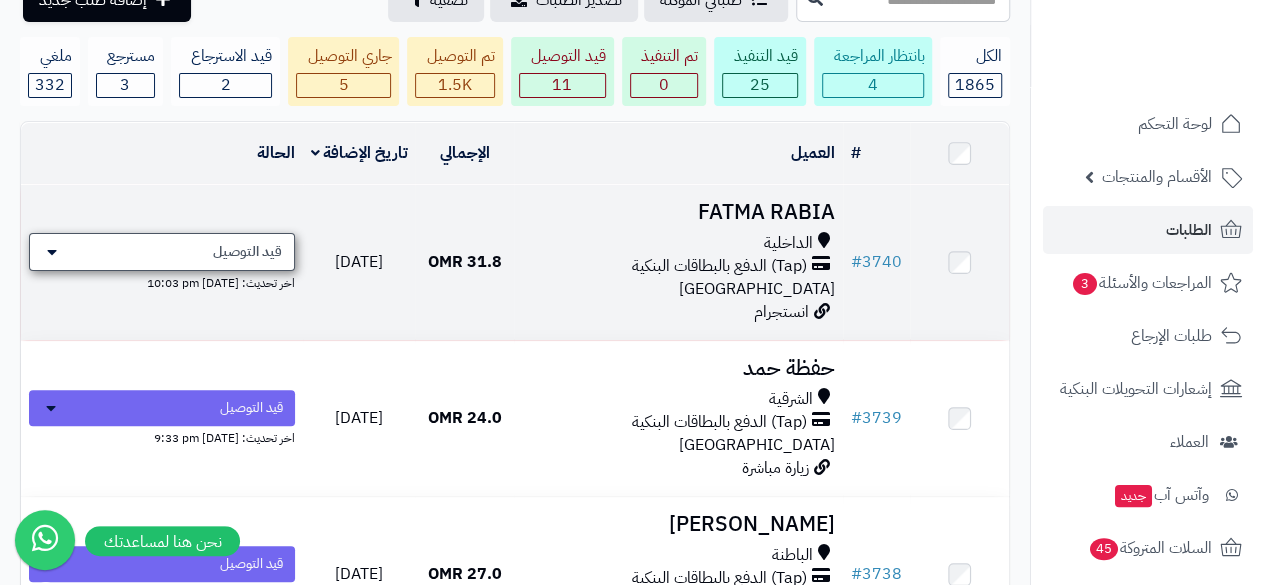 click on "قيد التوصيل" at bounding box center (247, 252) 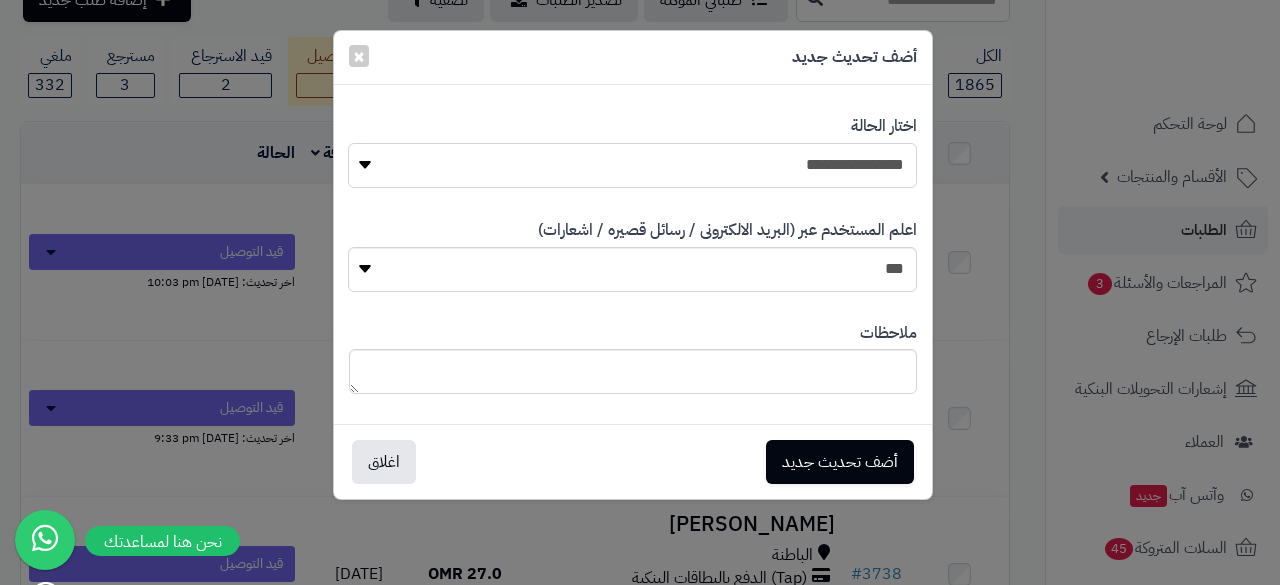 click on "**********" at bounding box center (632, 165) 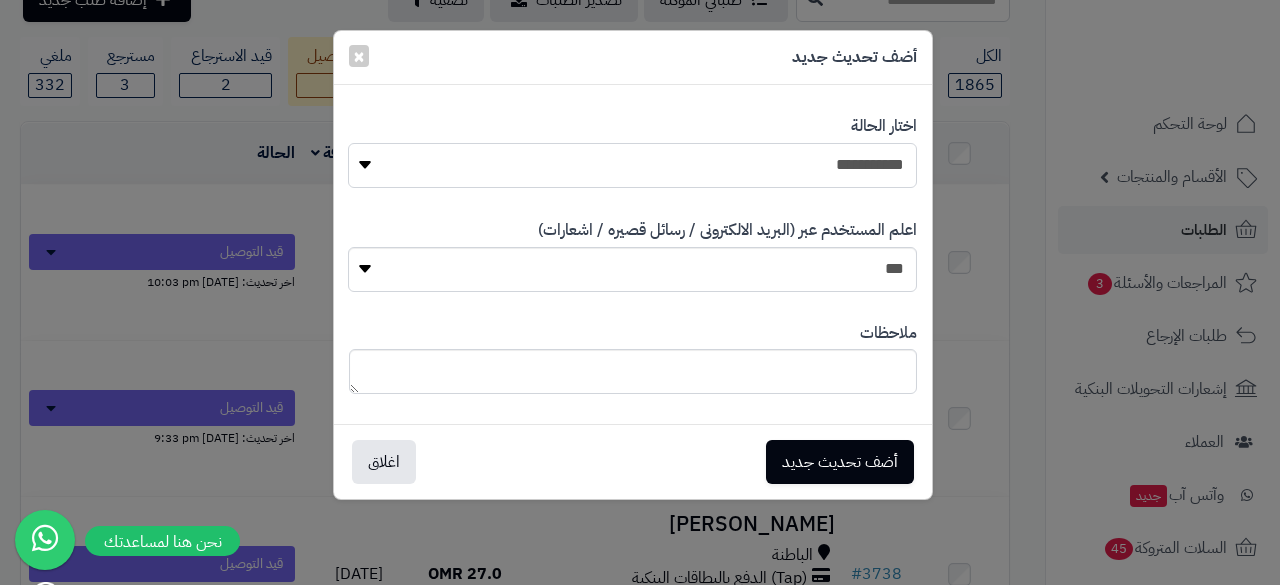 click on "**********" at bounding box center (632, 165) 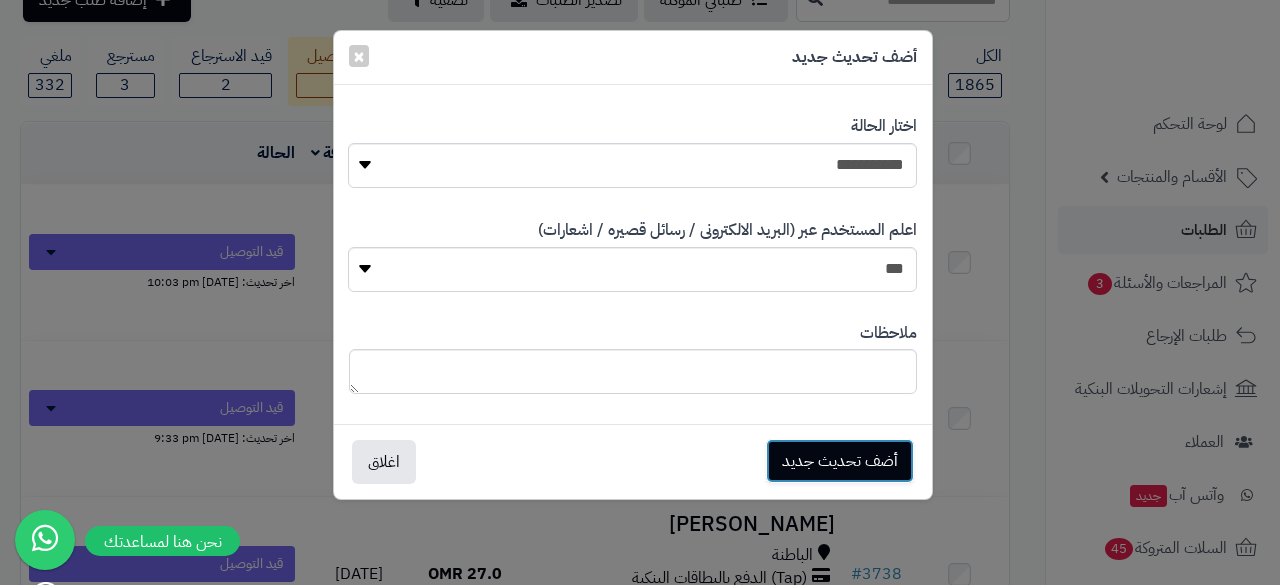 click on "أضف تحديث جديد" at bounding box center [840, 461] 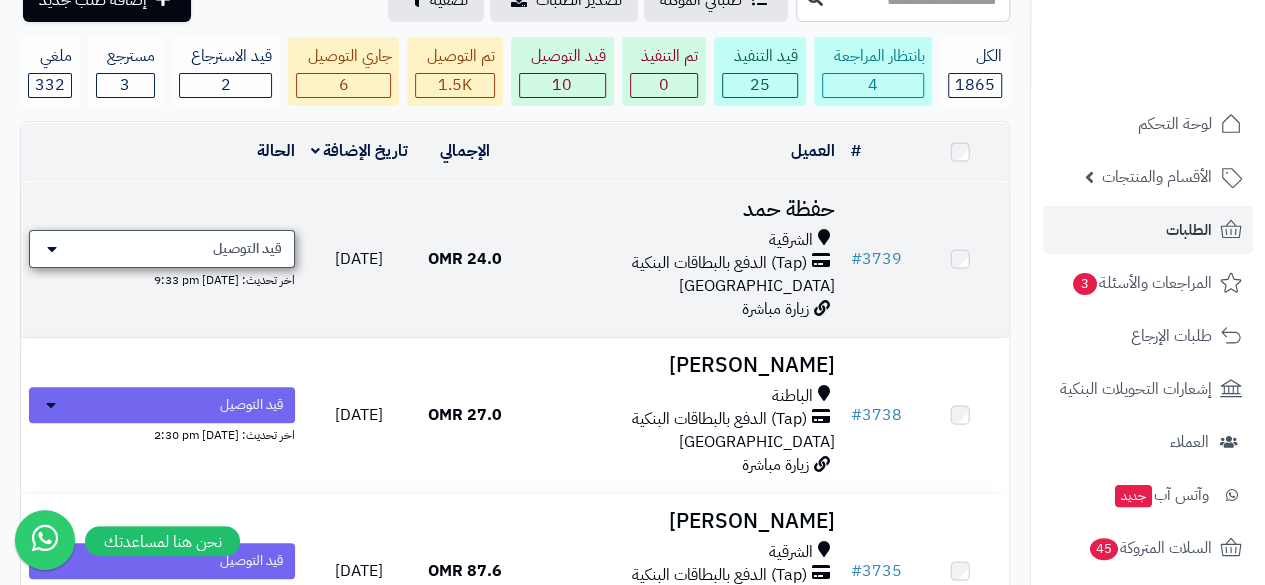 scroll, scrollTop: 110, scrollLeft: 0, axis: vertical 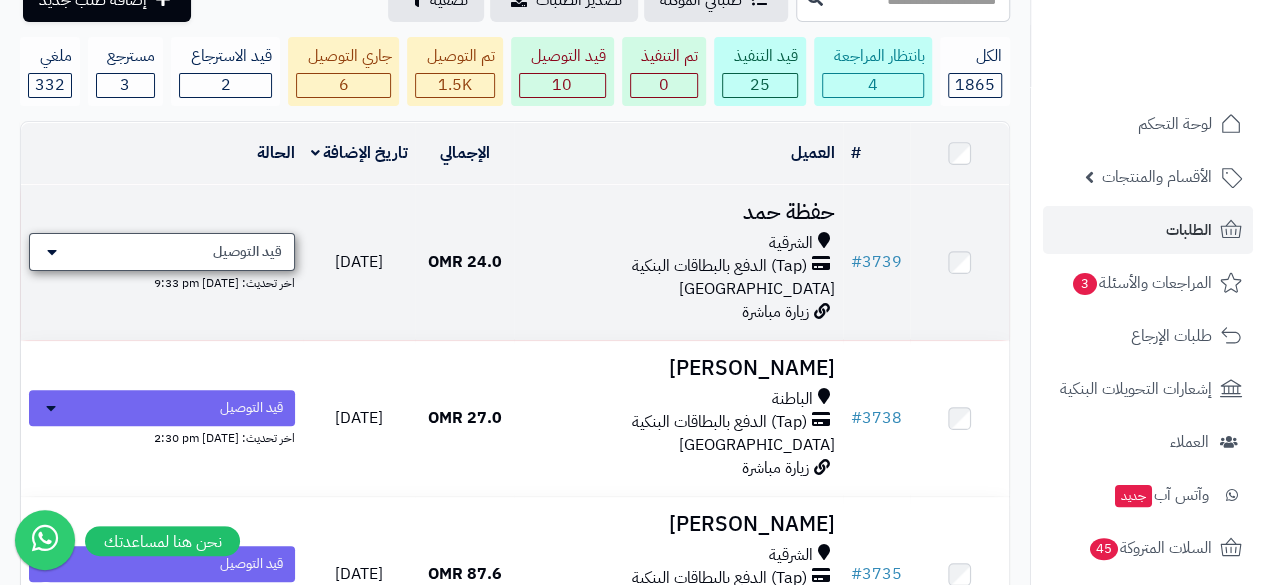 click on "قيد التوصيل" at bounding box center [247, 252] 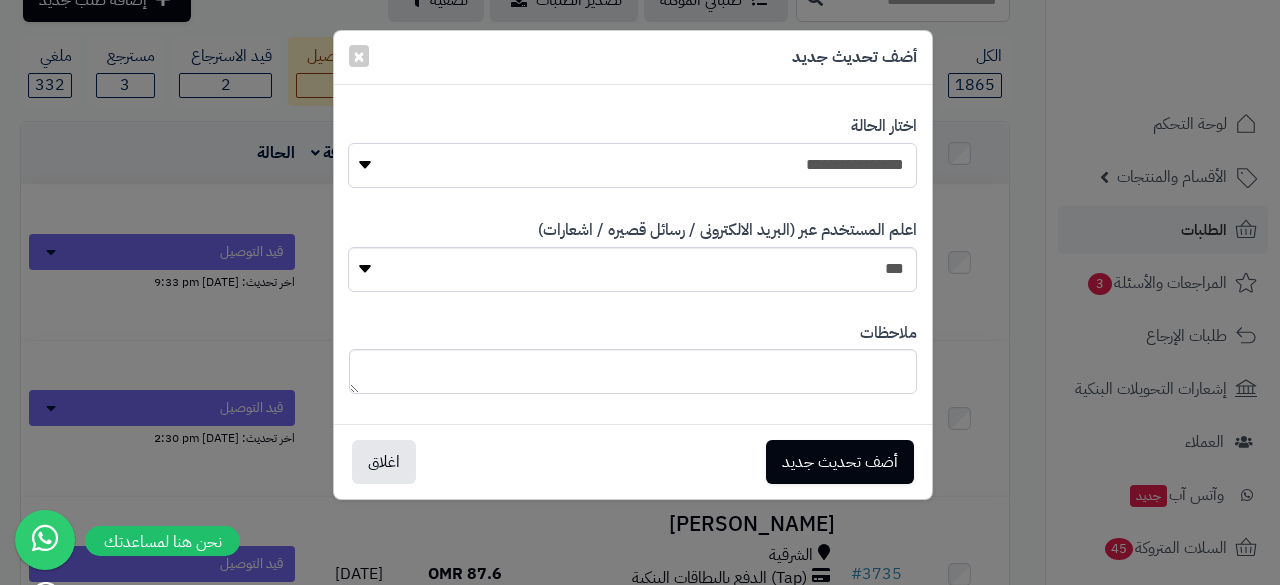 click on "**********" at bounding box center (632, 165) 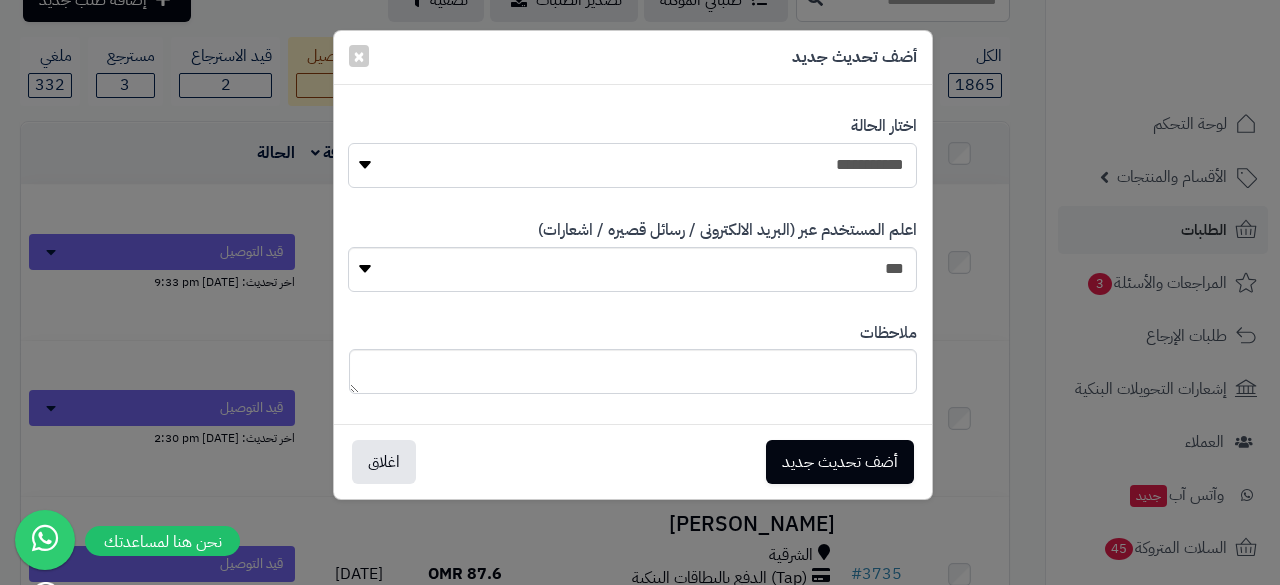 click on "**********" at bounding box center [632, 165] 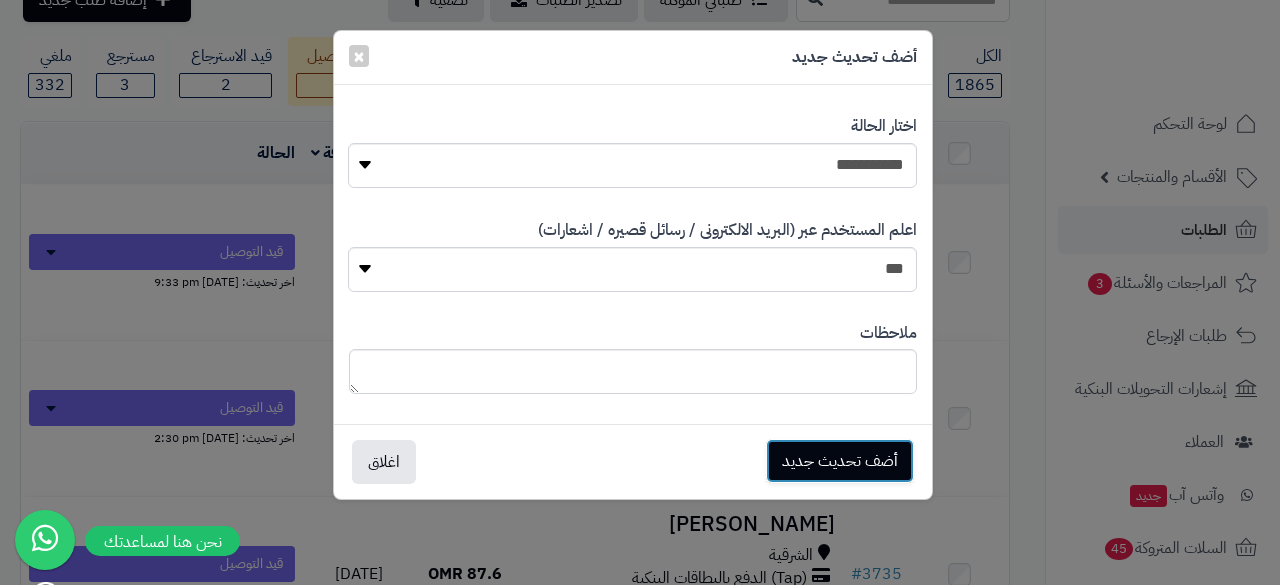 click on "أضف تحديث جديد" at bounding box center (840, 461) 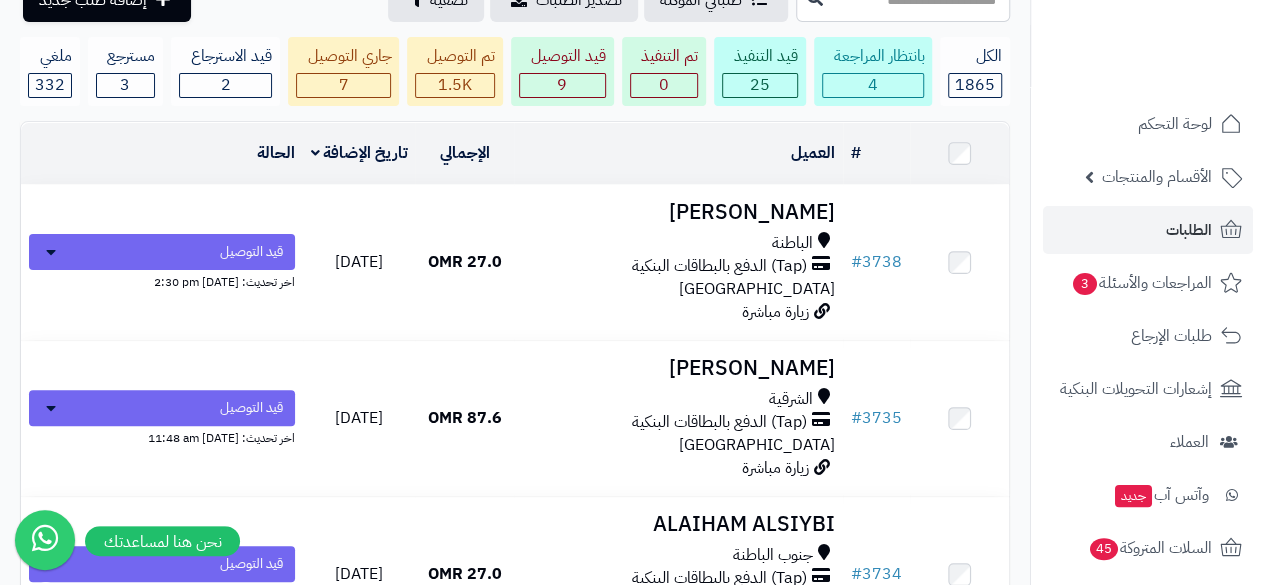 scroll, scrollTop: 110, scrollLeft: 0, axis: vertical 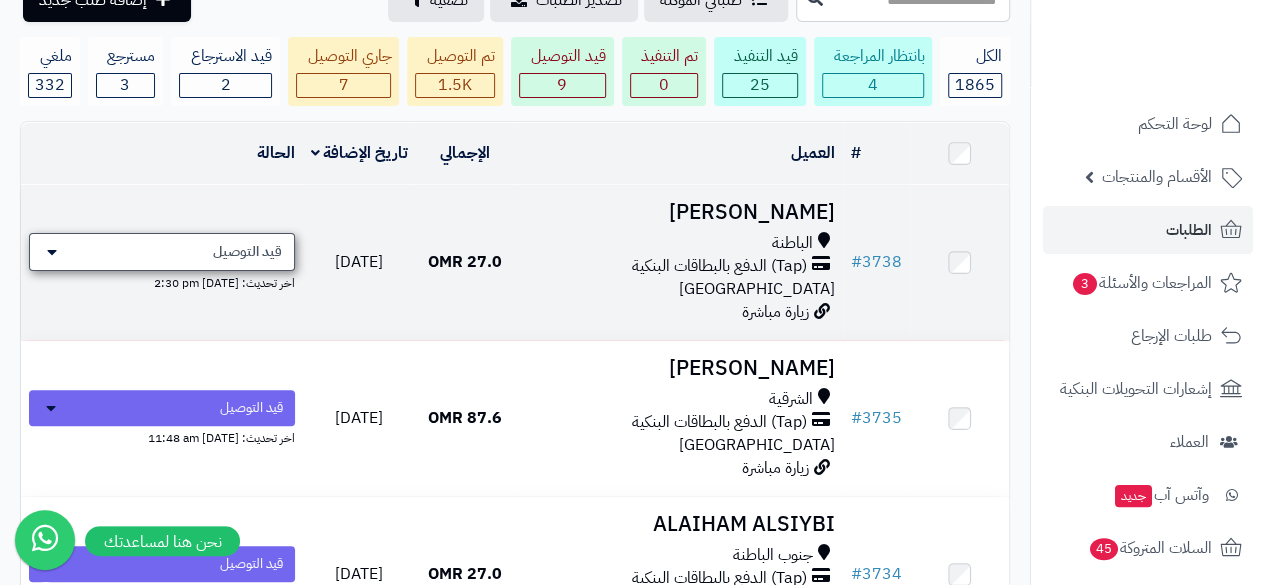 click on "قيد التوصيل" at bounding box center [162, 252] 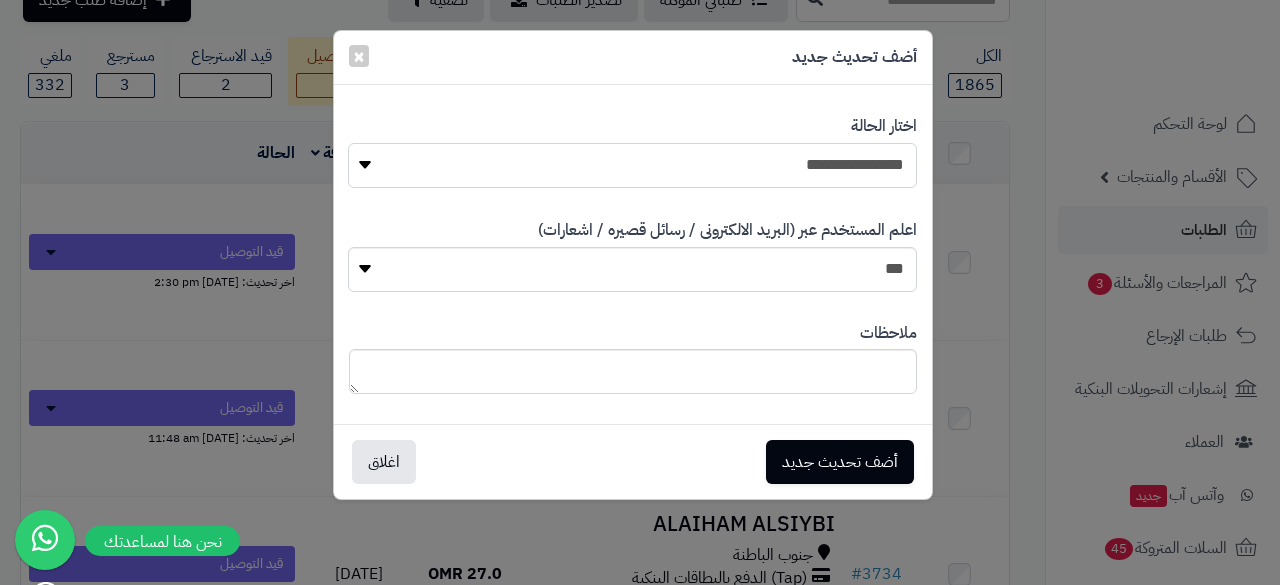 click on "**********" at bounding box center (632, 165) 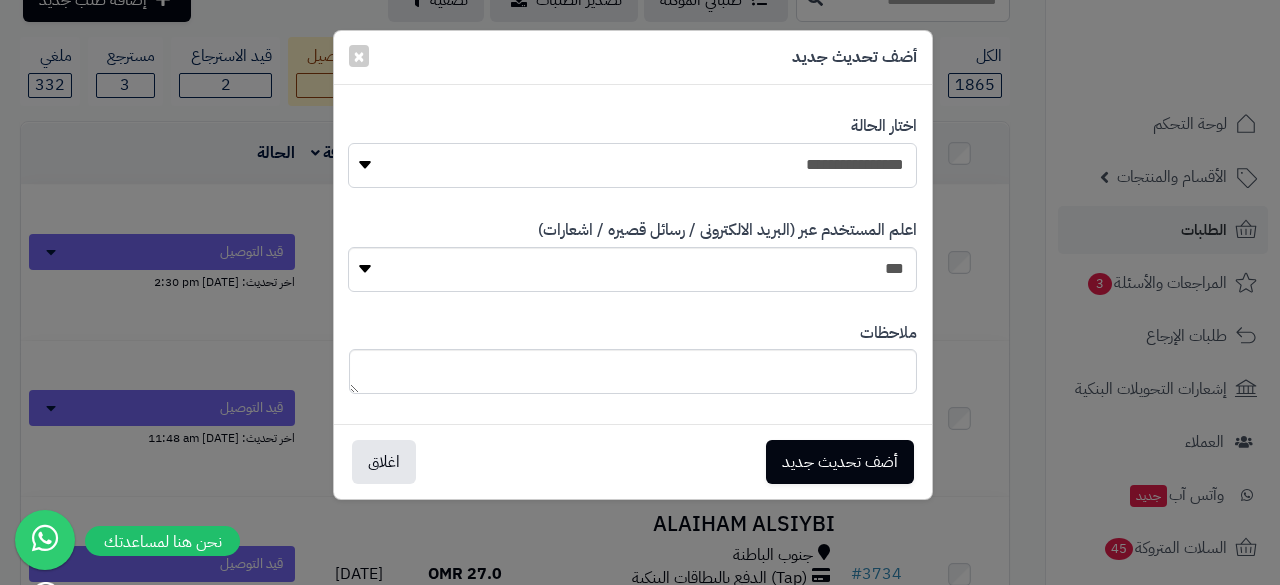 select on "**" 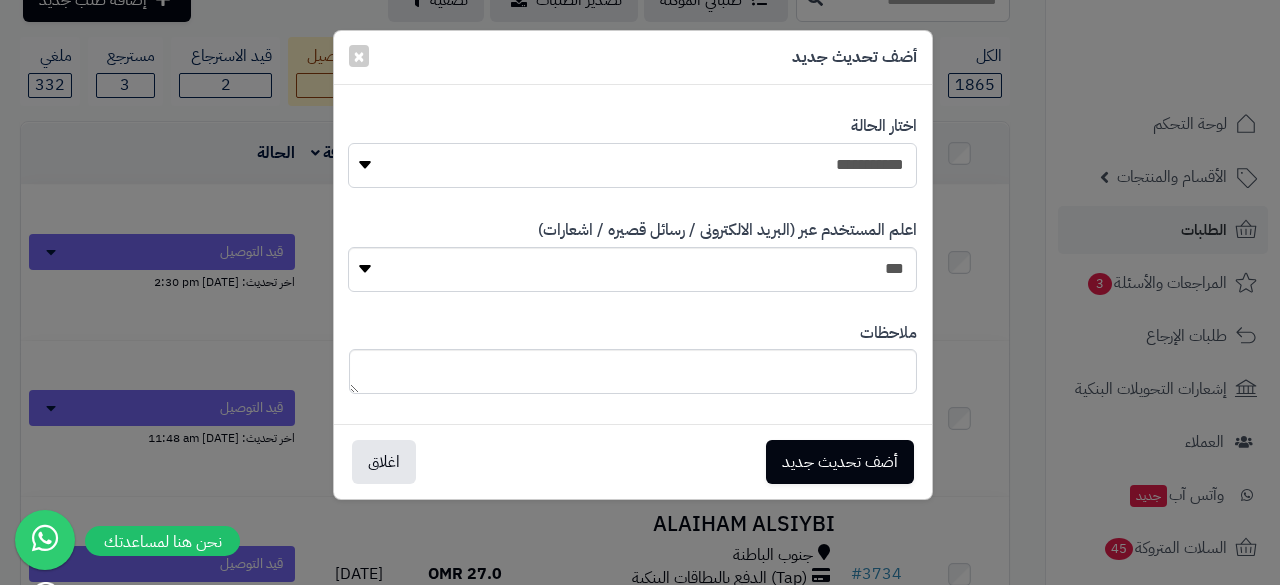 click on "**********" at bounding box center (632, 165) 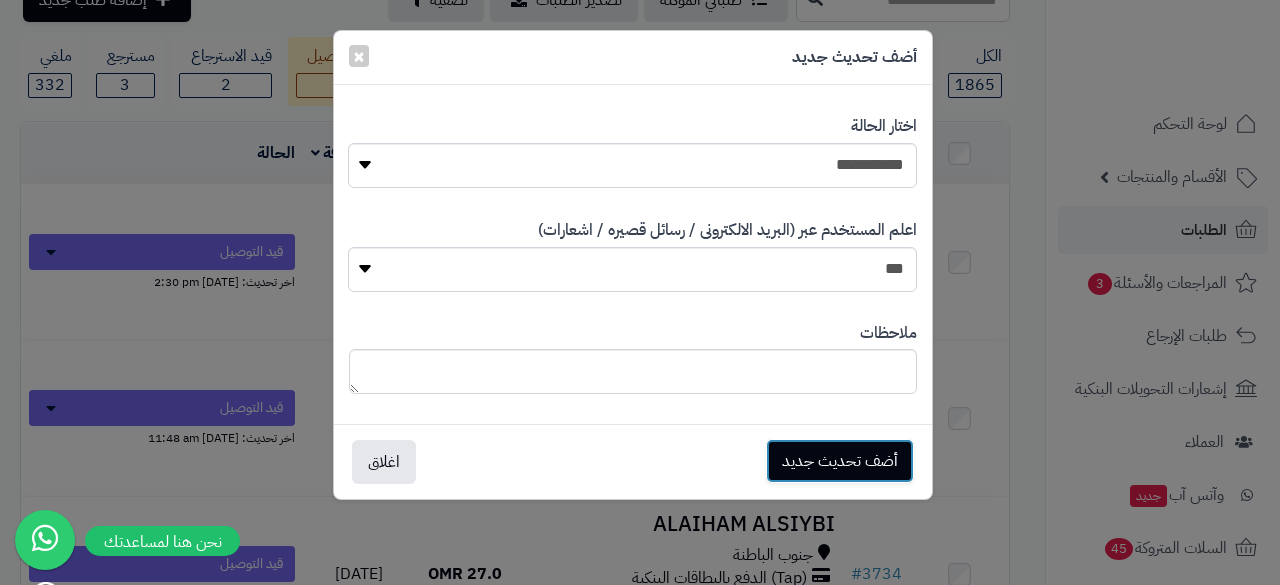 click on "أضف تحديث جديد" at bounding box center (840, 461) 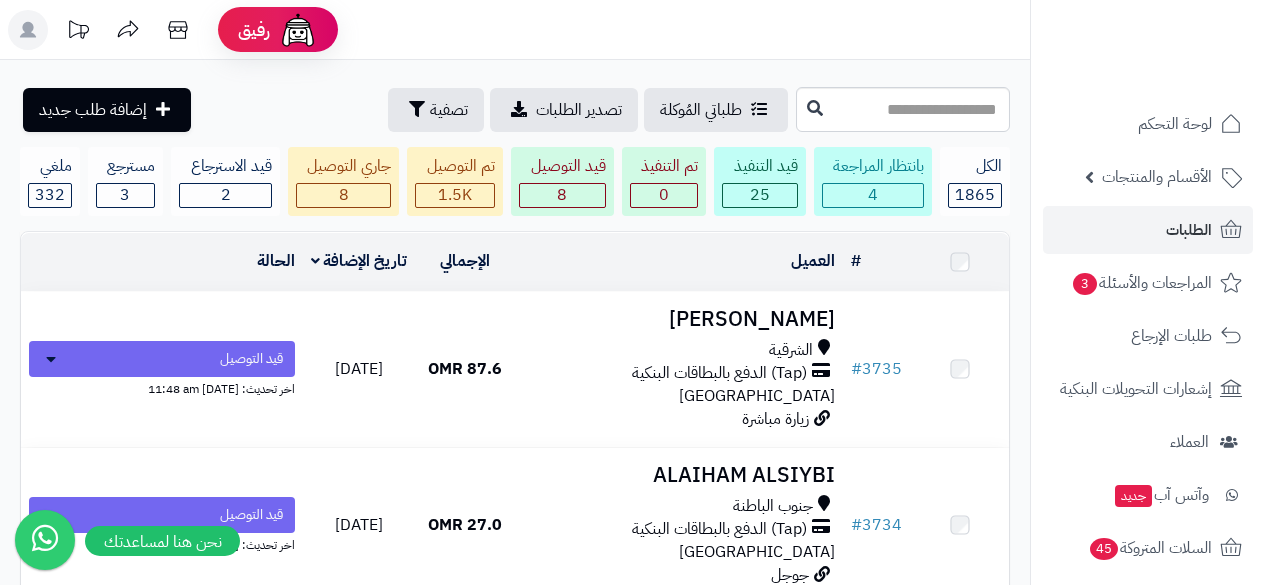 scroll, scrollTop: 110, scrollLeft: 0, axis: vertical 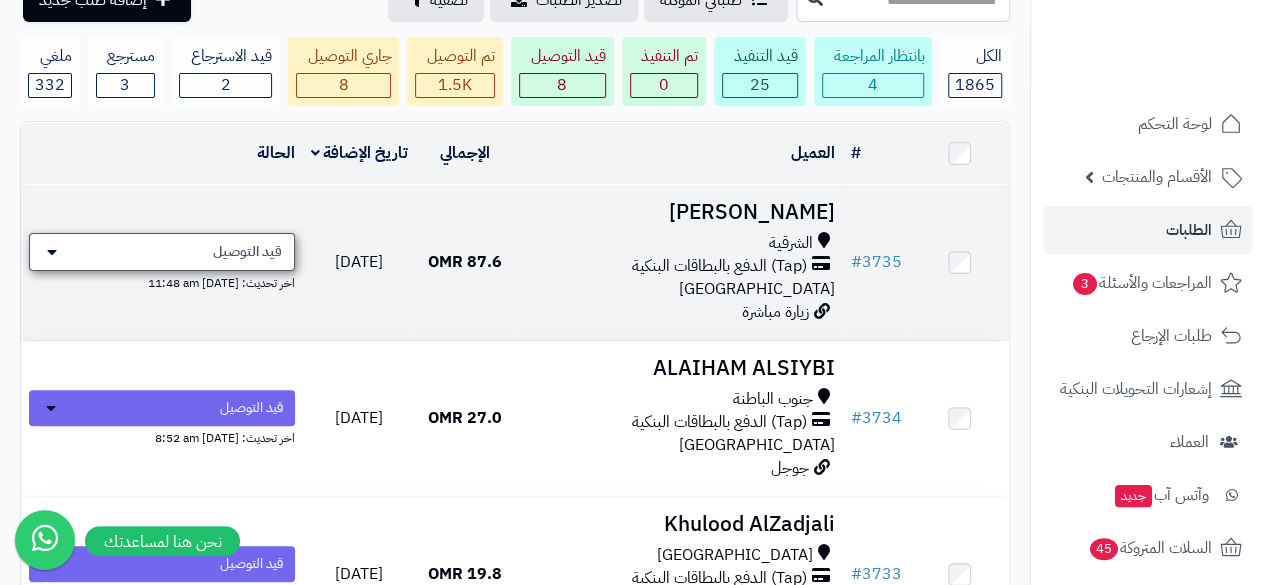 click on "قيد التوصيل" at bounding box center [247, 252] 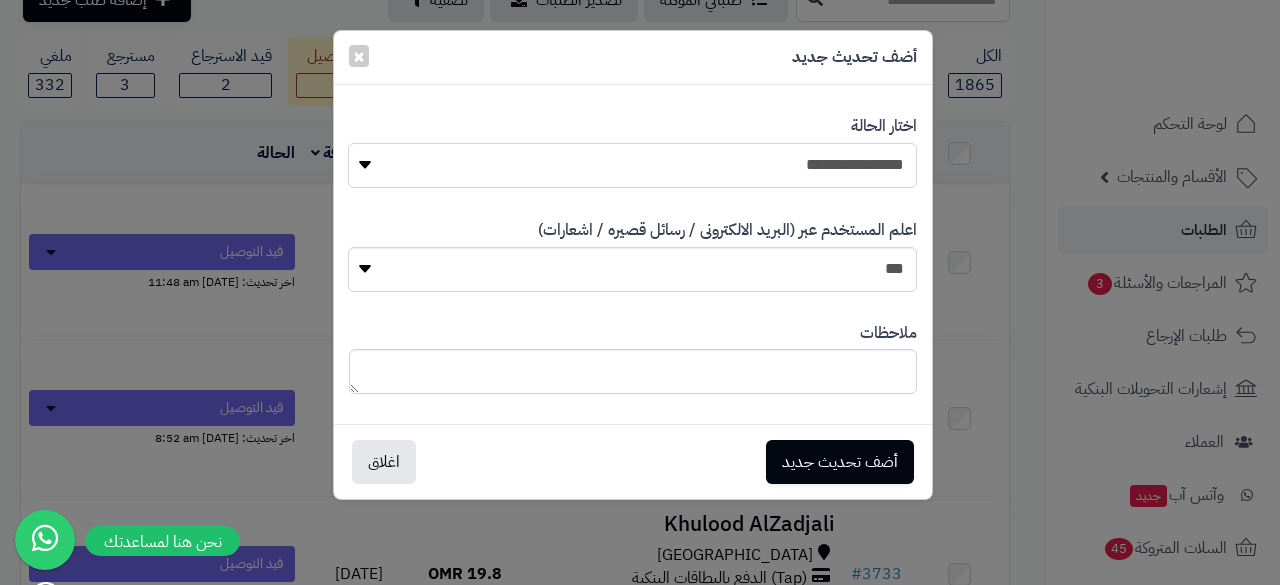 click on "**********" at bounding box center (632, 165) 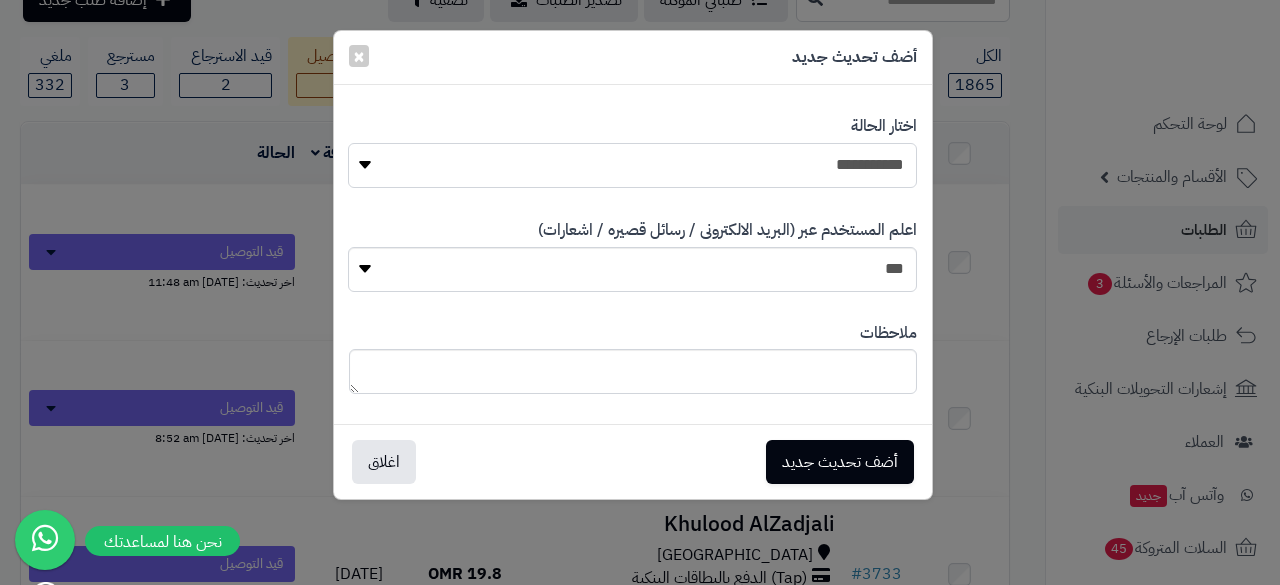 click on "**********" at bounding box center [632, 165] 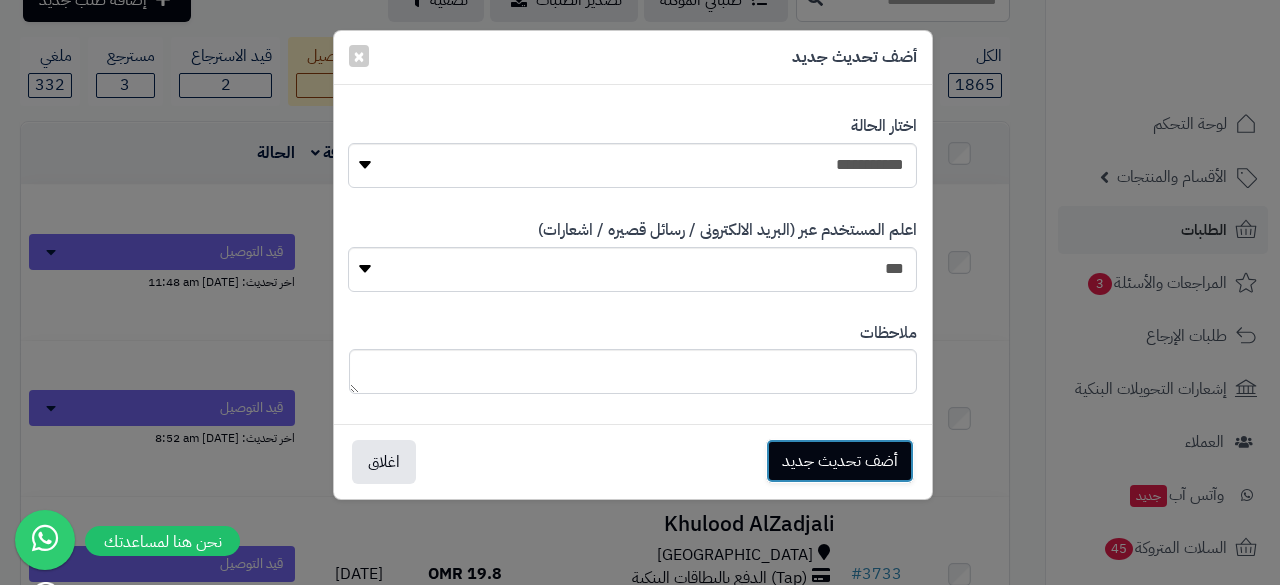 click on "أضف تحديث جديد" at bounding box center [840, 461] 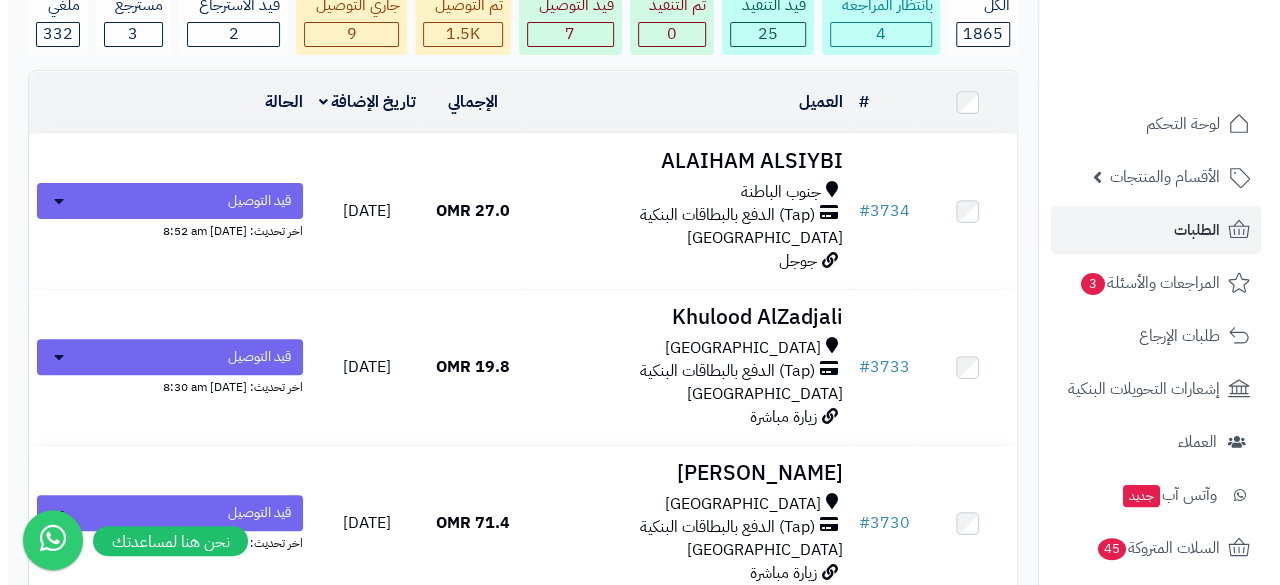 scroll, scrollTop: 162, scrollLeft: 0, axis: vertical 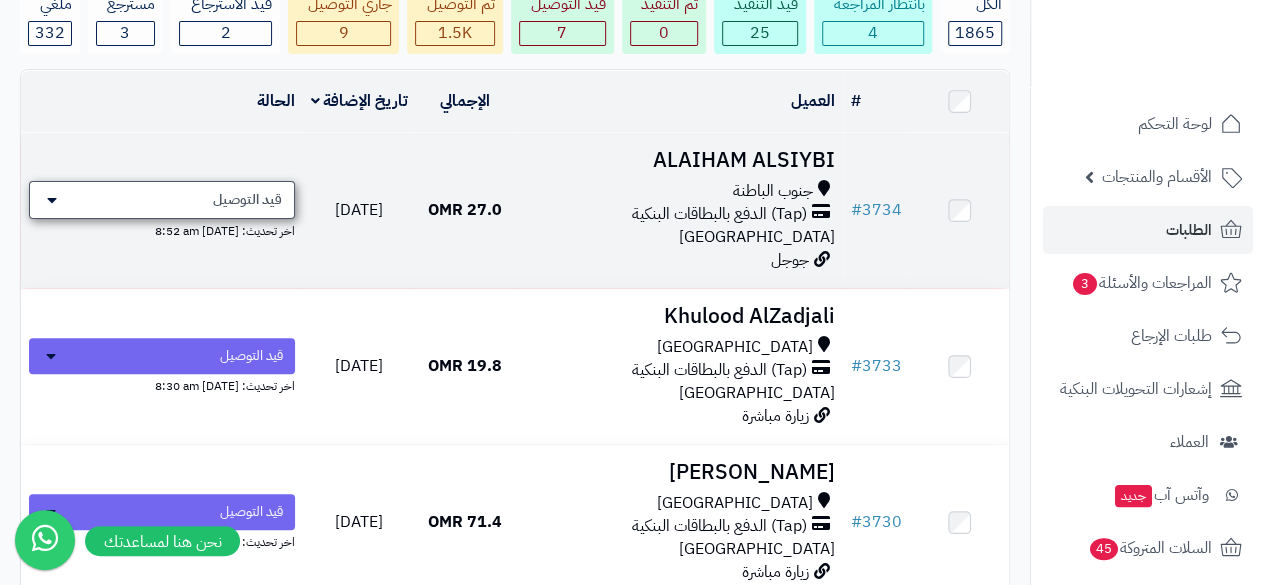 click on "قيد التوصيل" at bounding box center [247, 200] 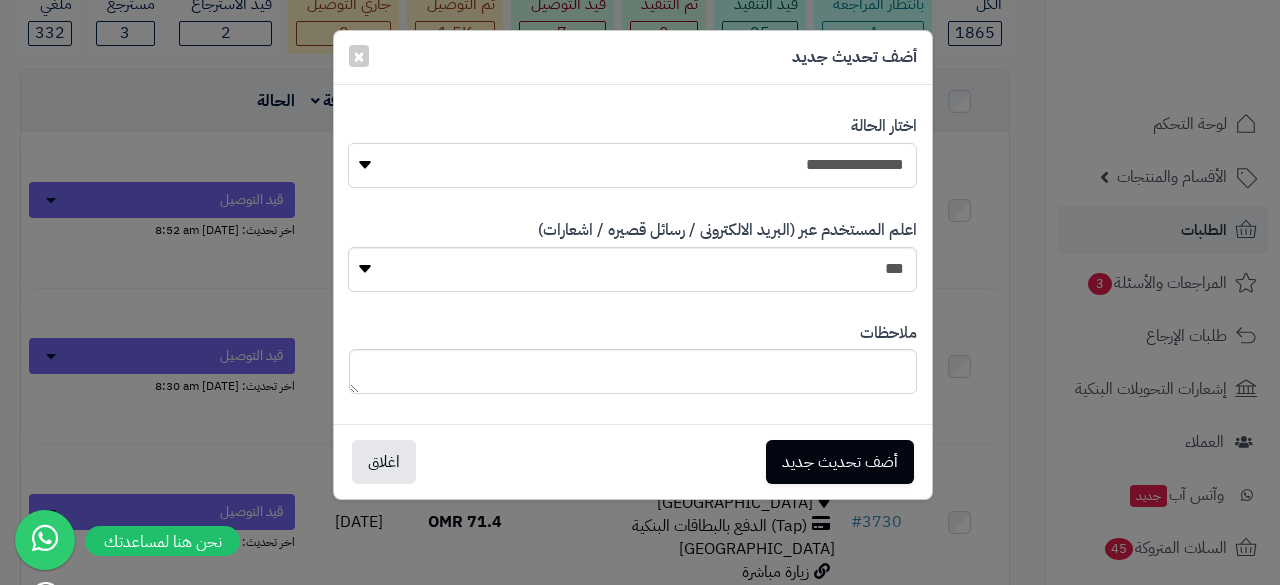 click on "**********" at bounding box center (632, 165) 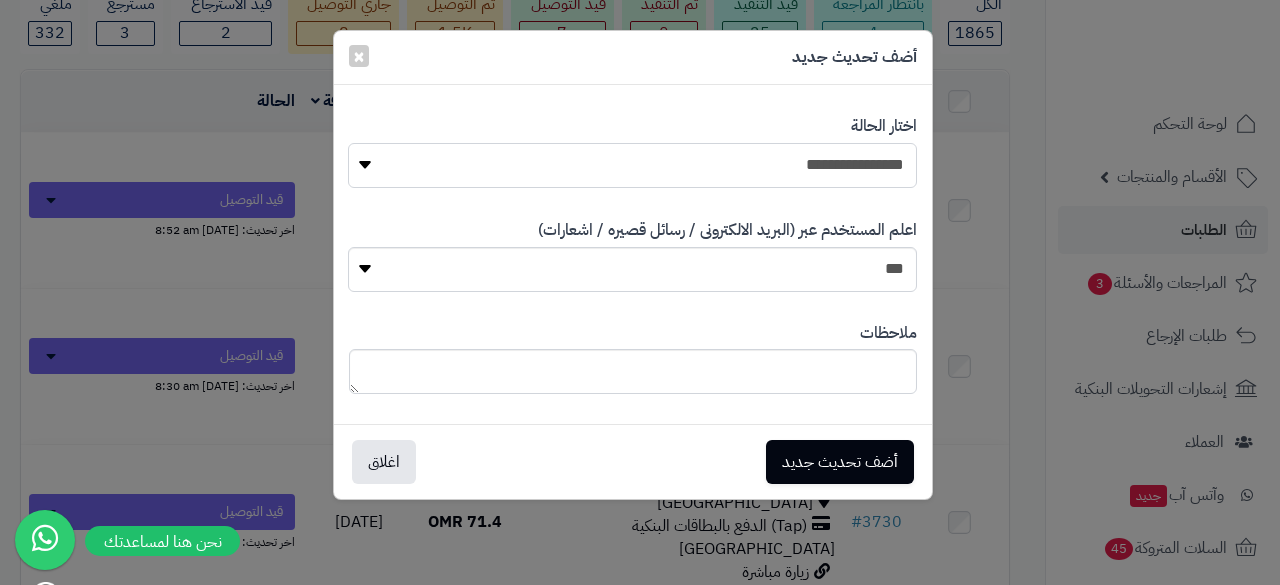 select on "**" 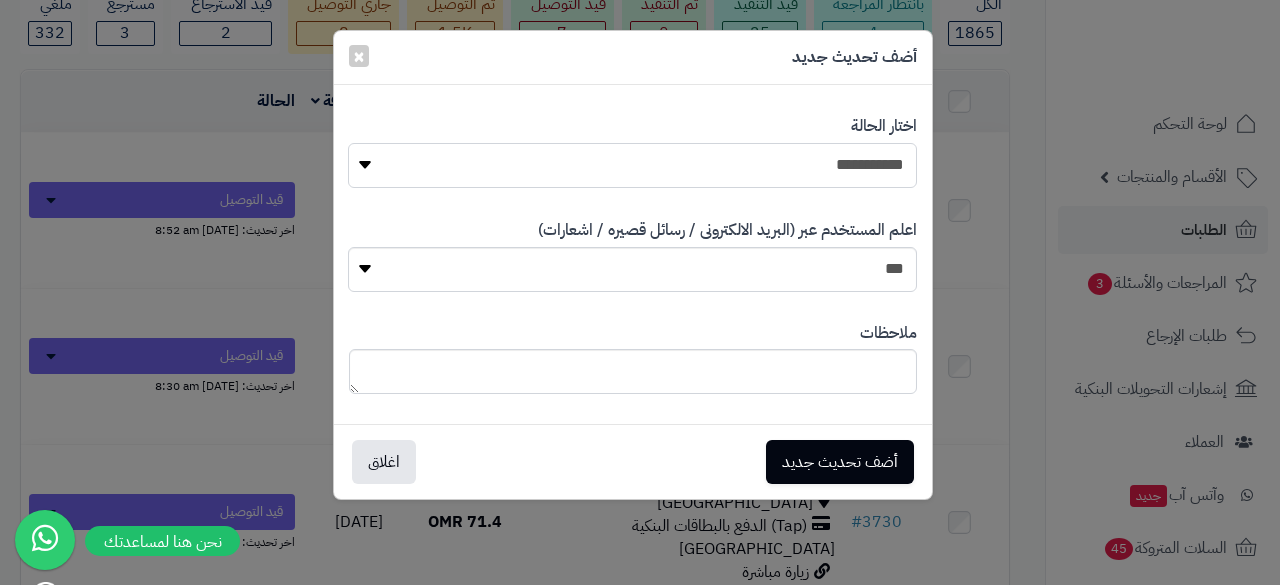click on "**********" at bounding box center (632, 165) 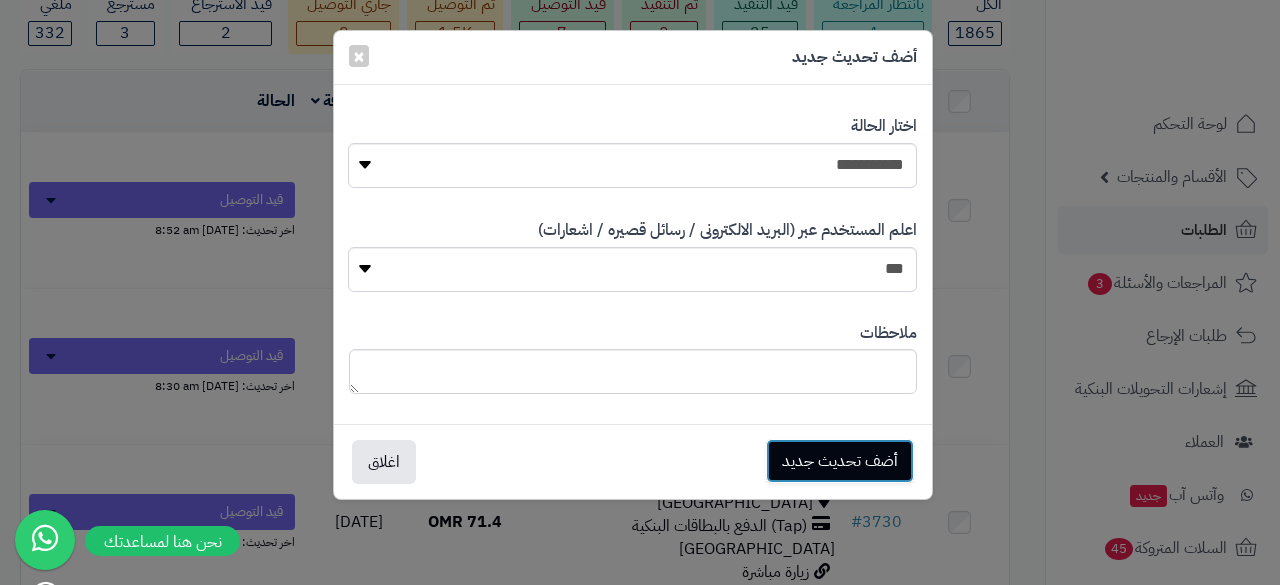 click on "أضف تحديث جديد" at bounding box center [840, 461] 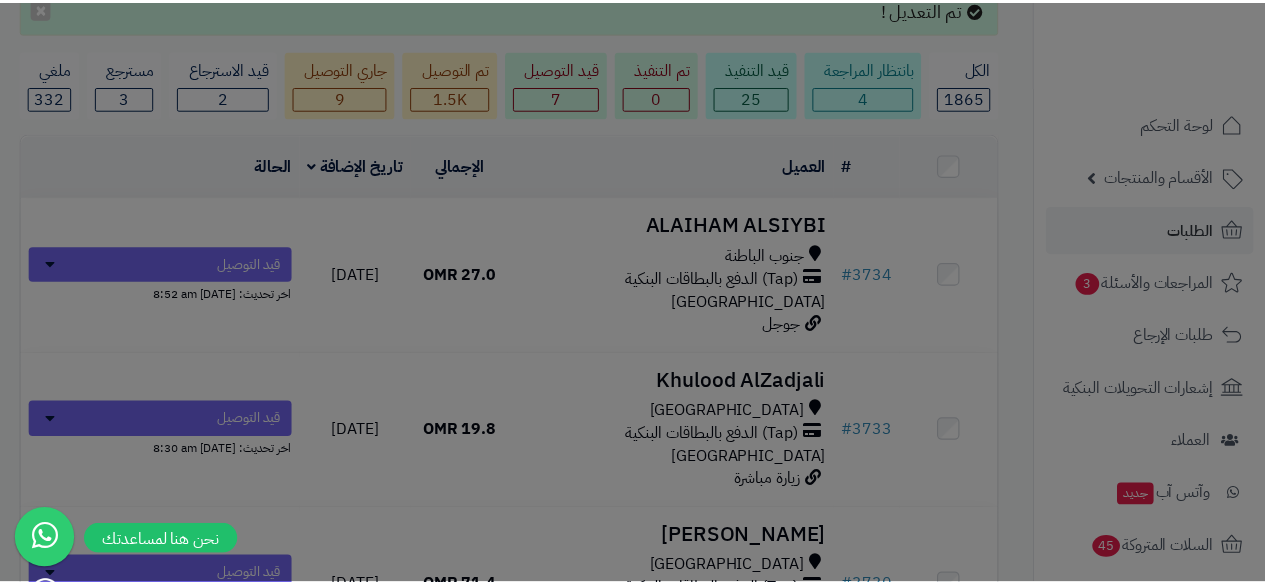 scroll, scrollTop: 226, scrollLeft: 0, axis: vertical 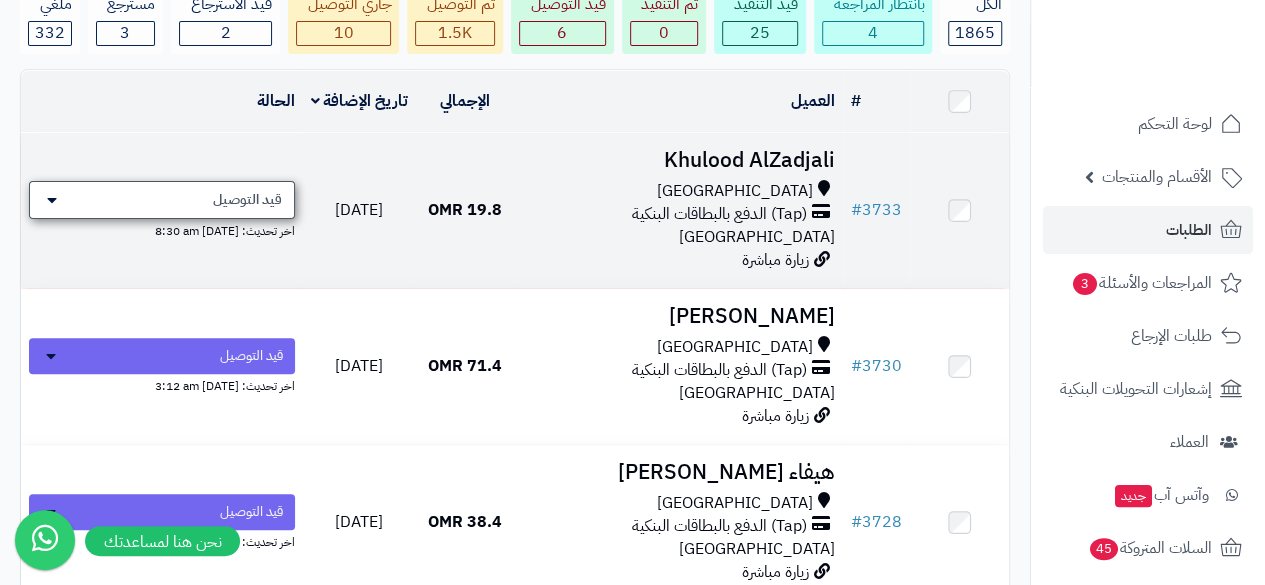 click on "قيد التوصيل" at bounding box center (247, 200) 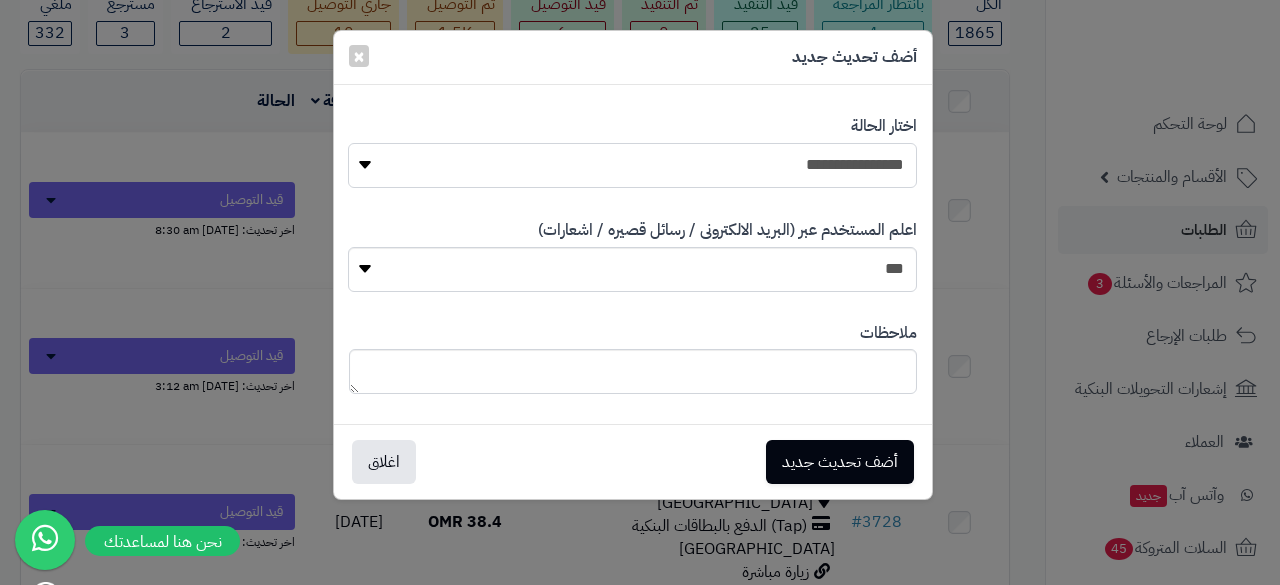 click on "**********" at bounding box center [632, 165] 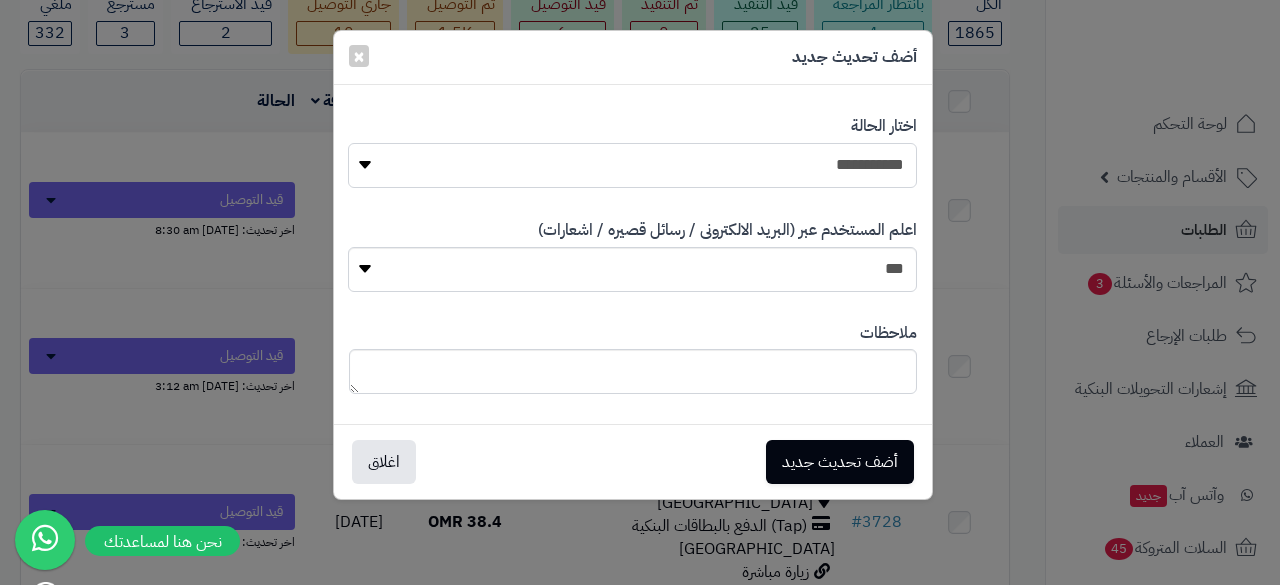 click on "**********" at bounding box center [632, 165] 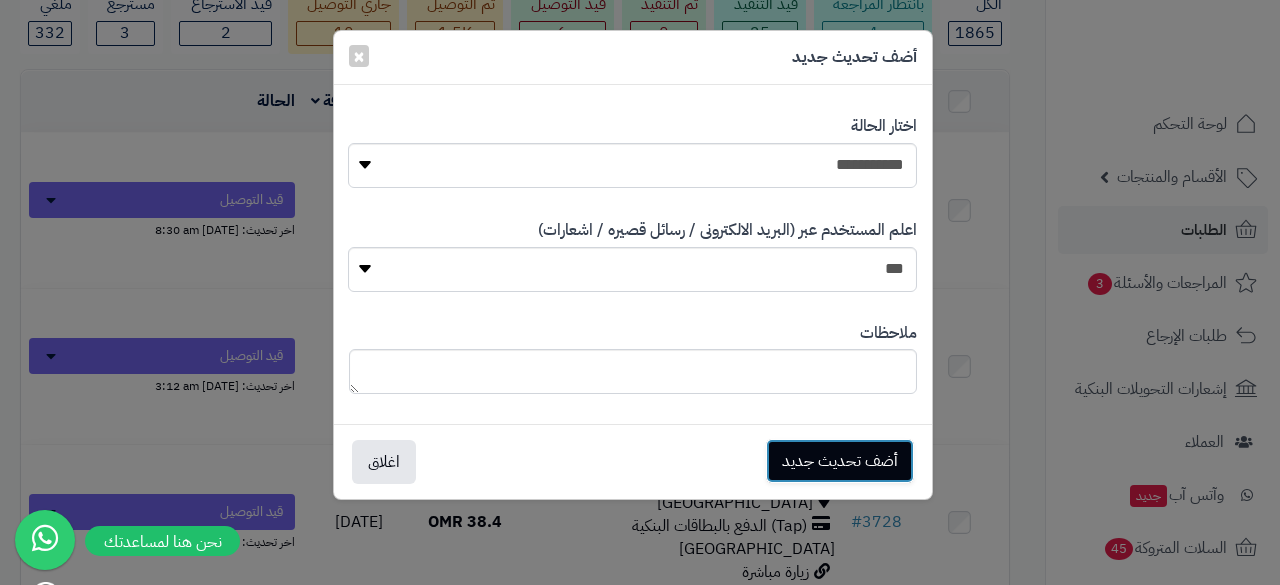 click on "أضف تحديث جديد" at bounding box center [840, 461] 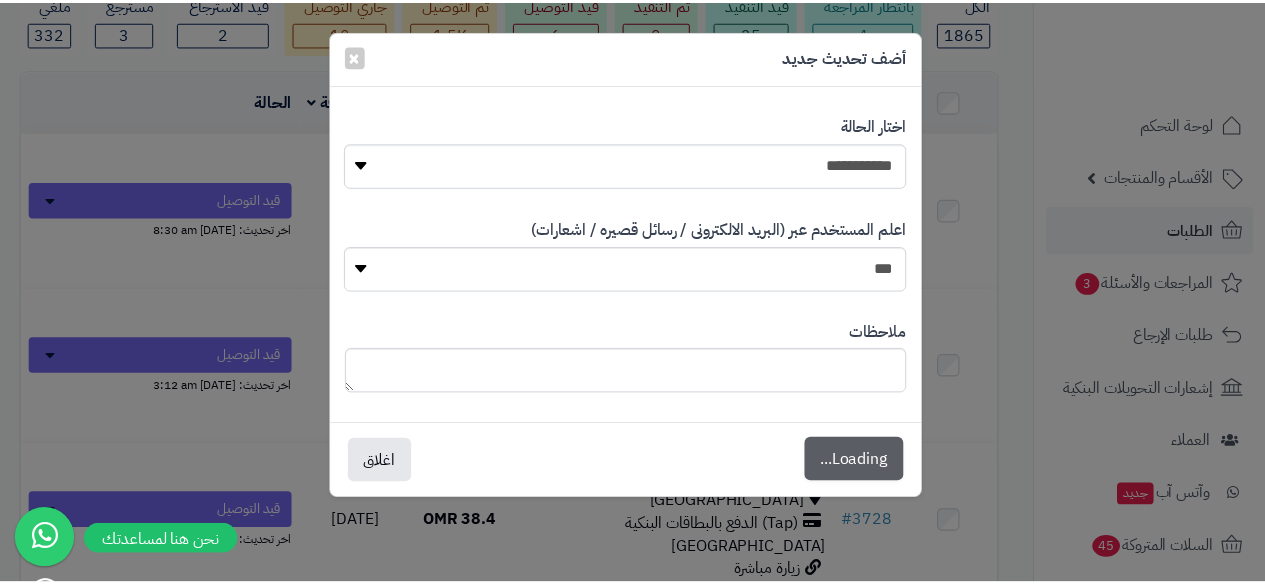 scroll, scrollTop: 226, scrollLeft: 0, axis: vertical 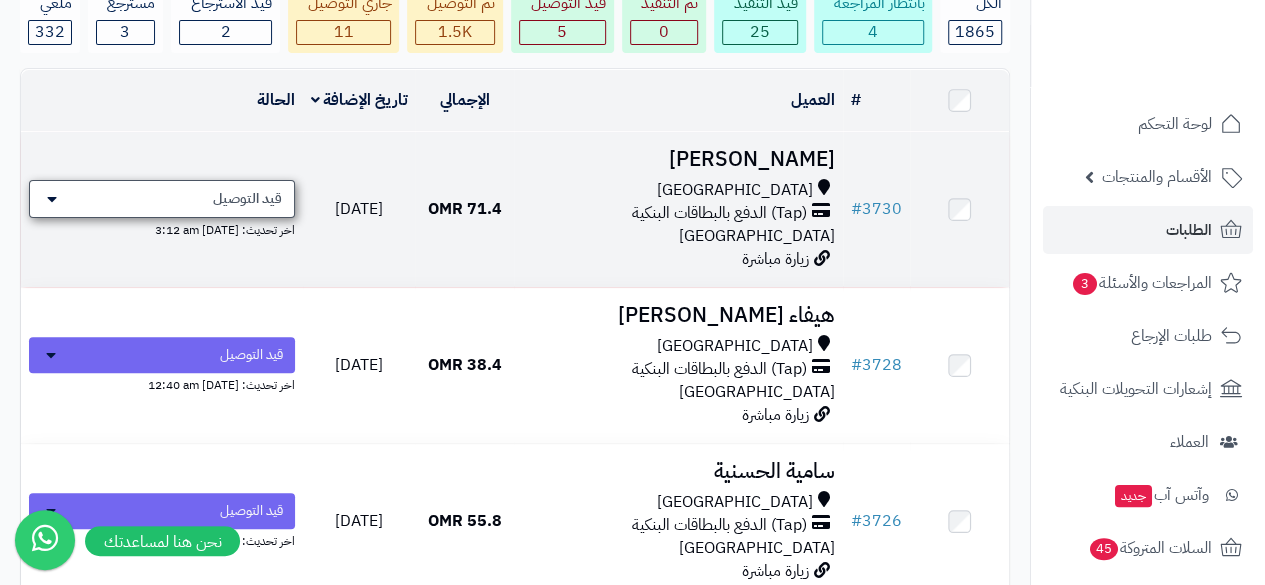 click on "قيد التوصيل" at bounding box center (247, 199) 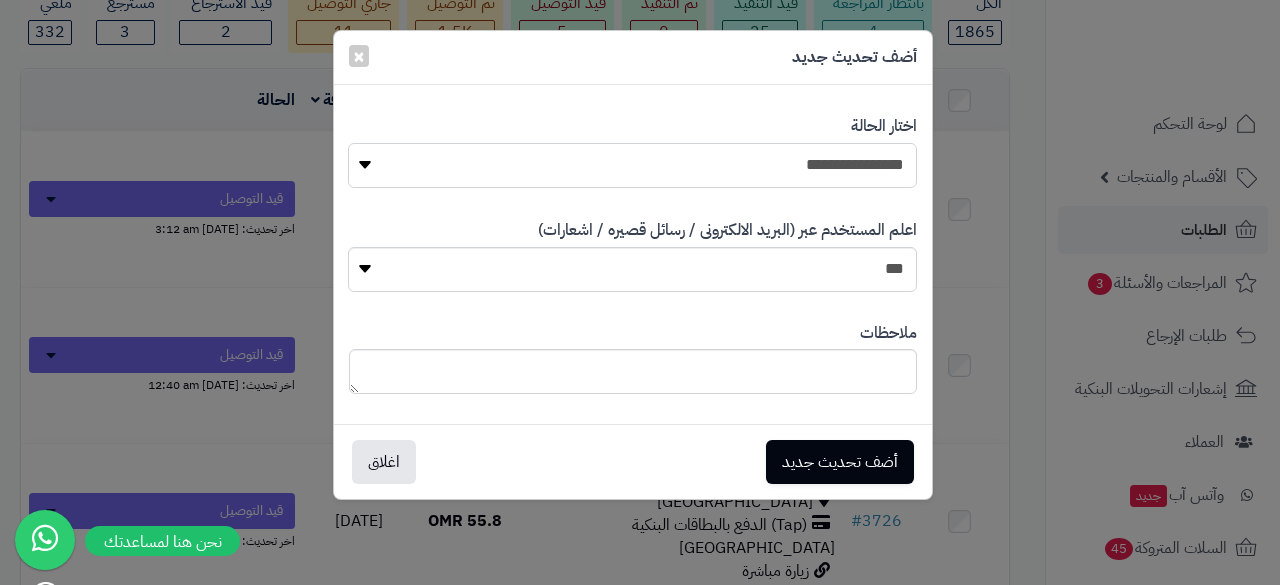 click on "**********" at bounding box center [632, 165] 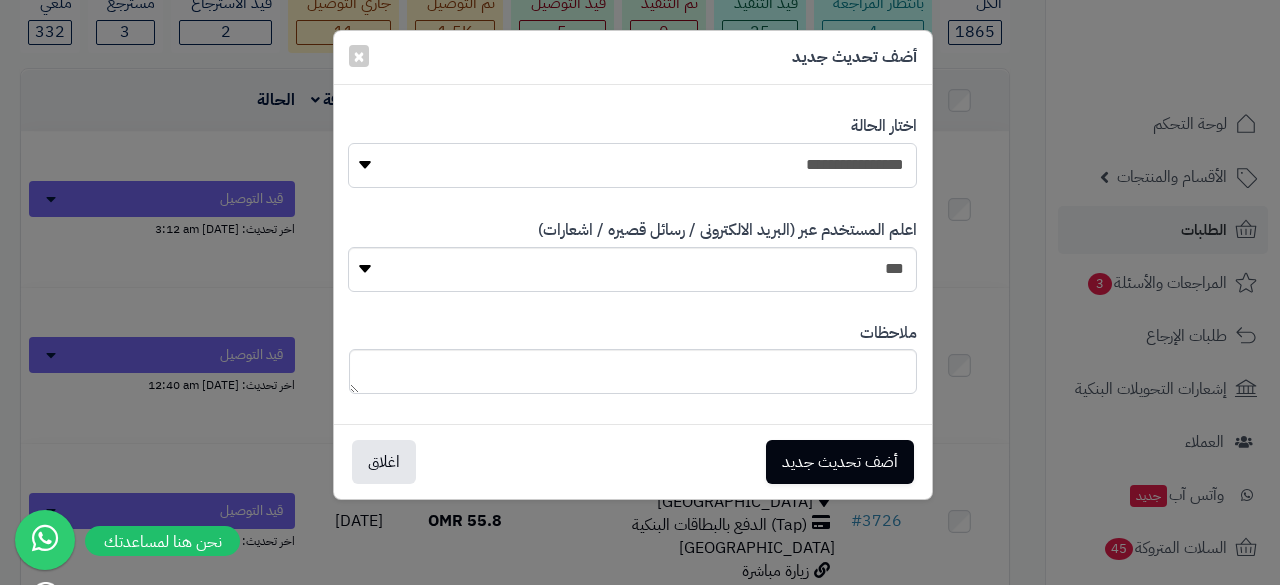 select on "**" 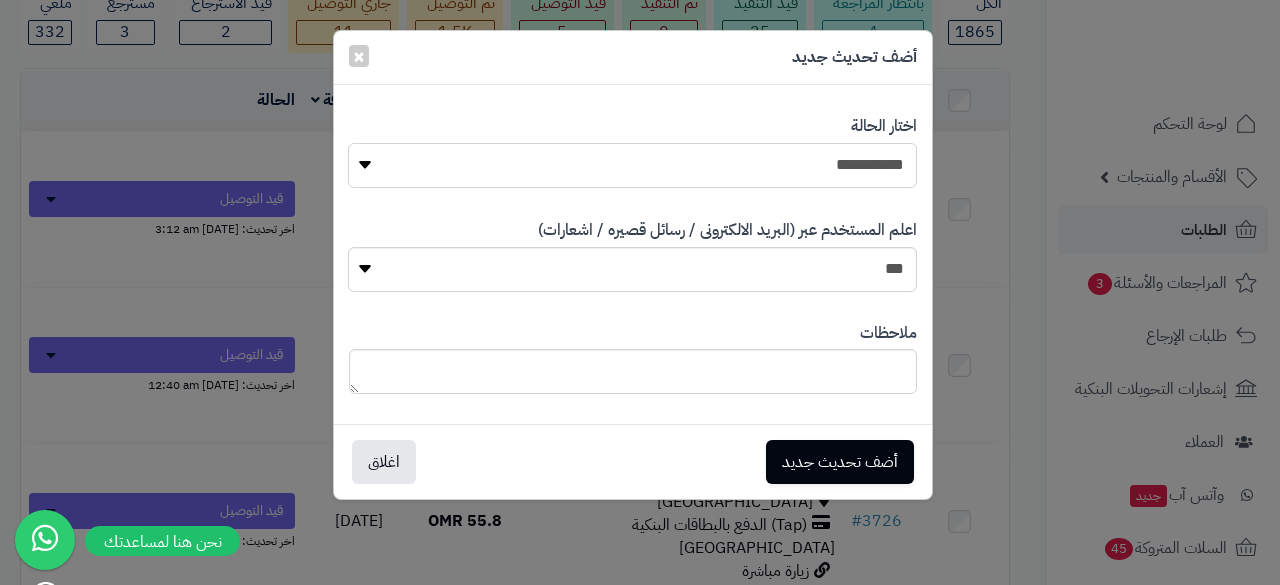 click on "**********" at bounding box center (632, 165) 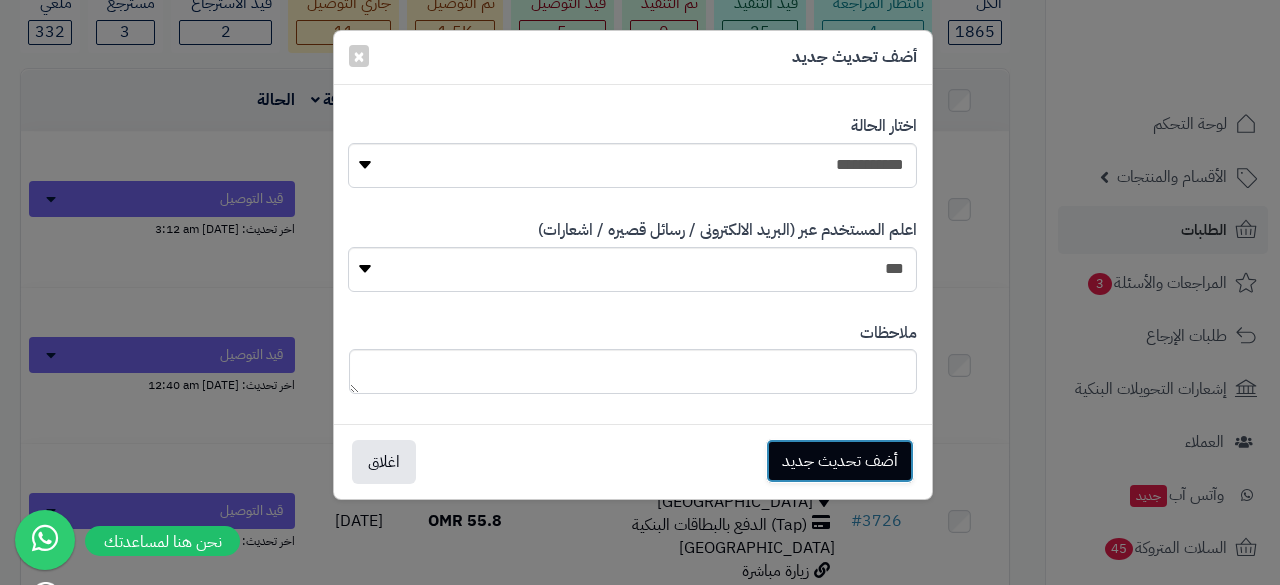 click on "أضف تحديث جديد" at bounding box center [840, 461] 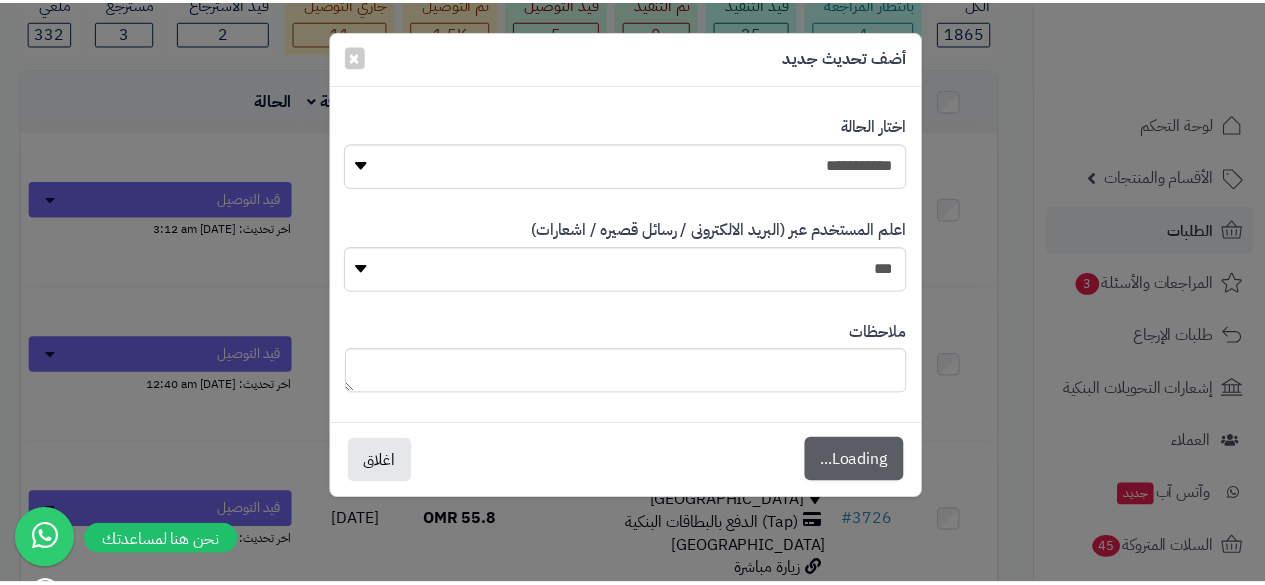 scroll, scrollTop: 227, scrollLeft: 0, axis: vertical 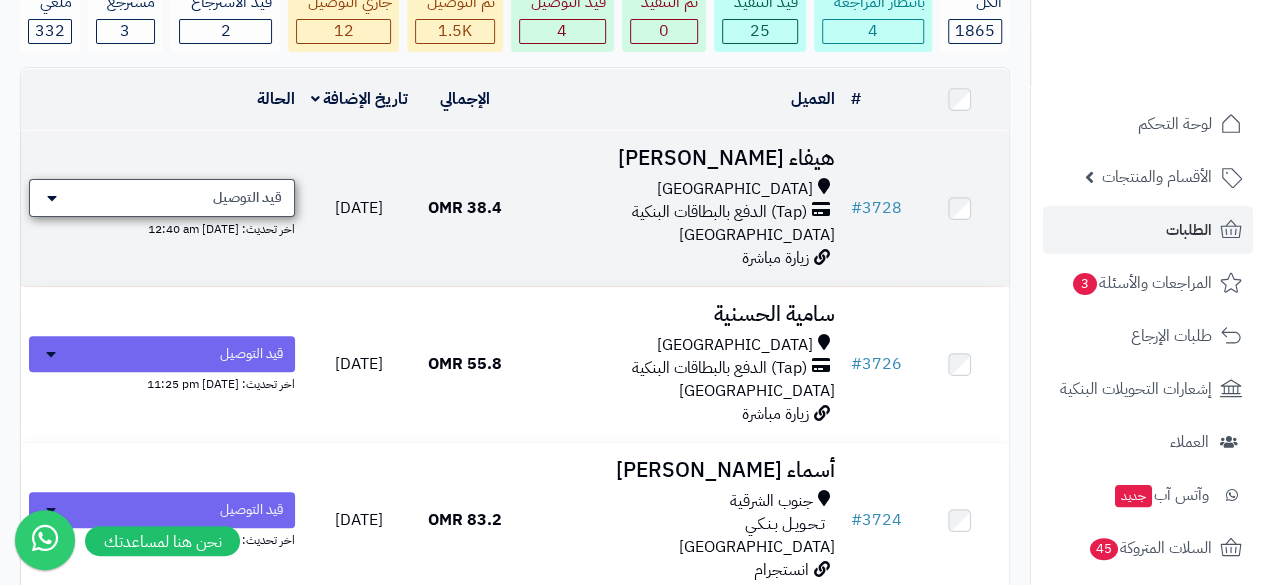 click on "قيد التوصيل" at bounding box center [247, 198] 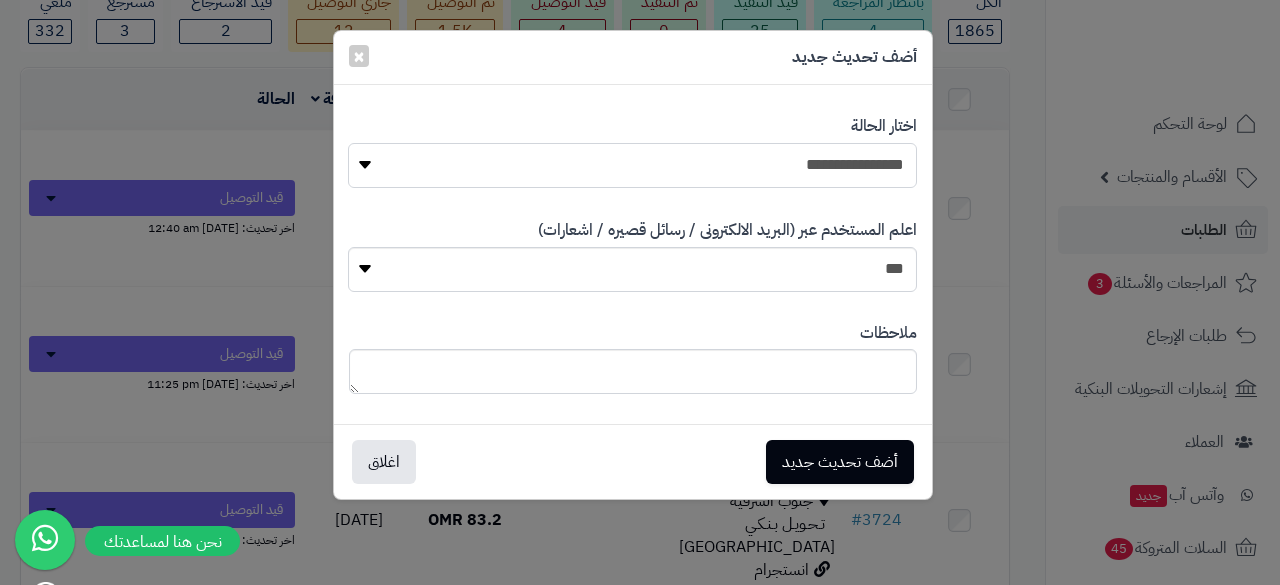 click on "**********" at bounding box center (632, 165) 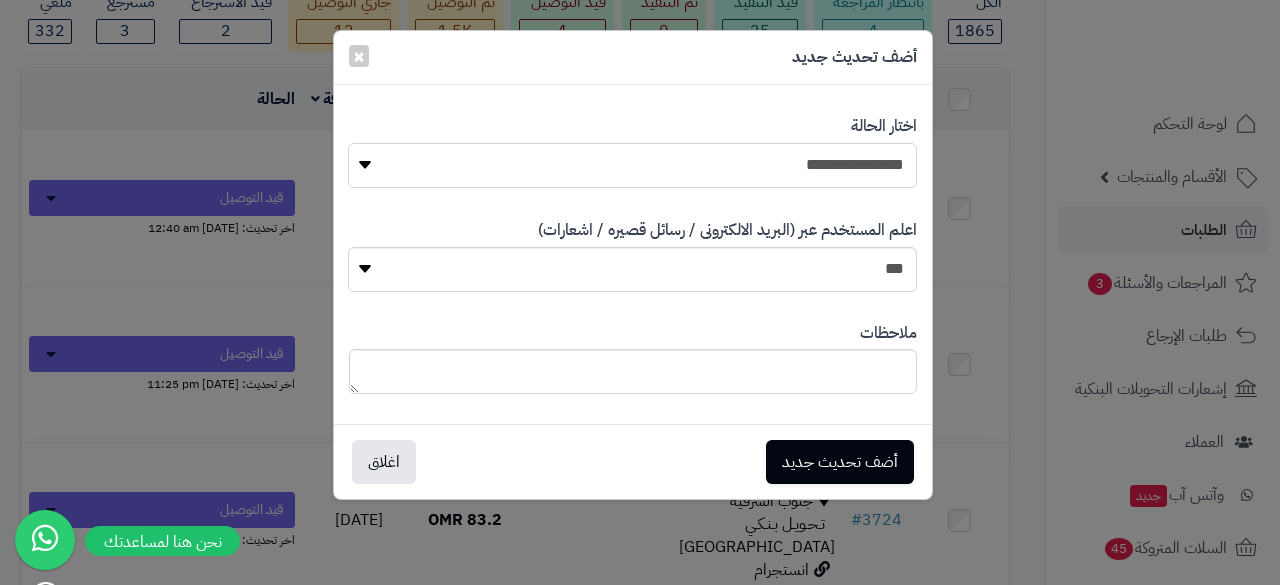 select on "**" 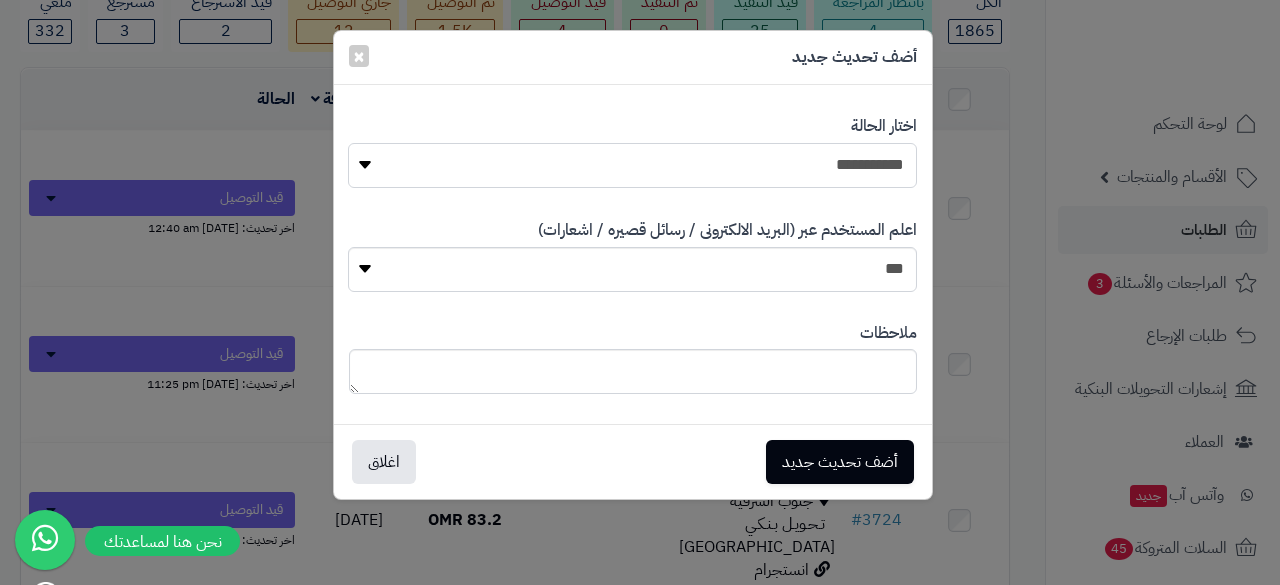 click on "**********" at bounding box center (632, 165) 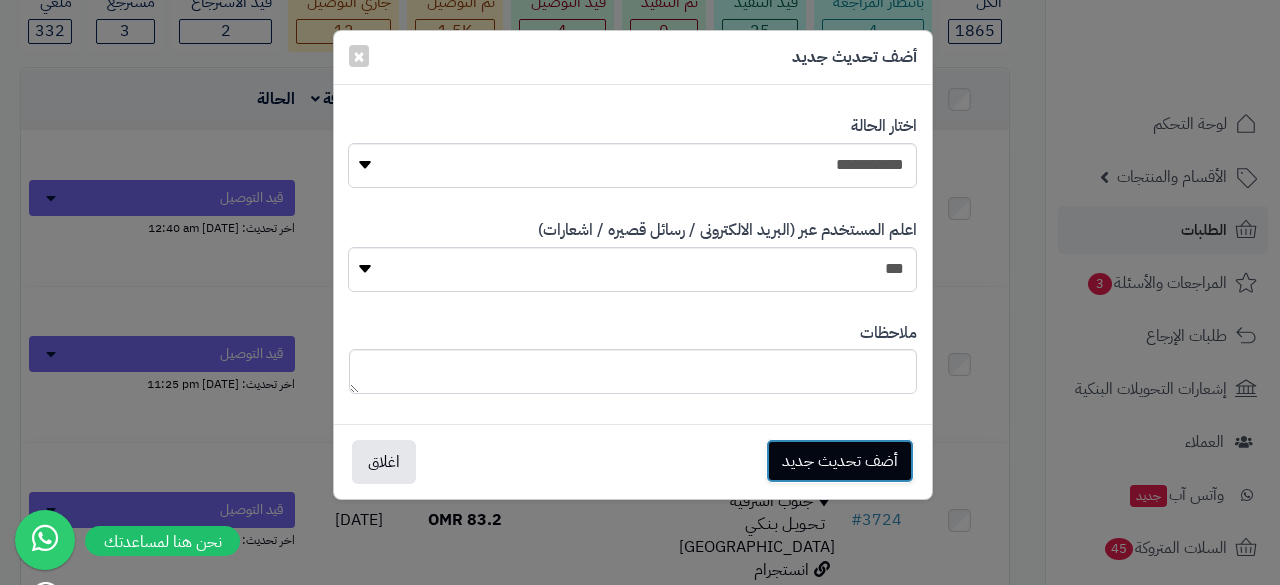 click on "أضف تحديث جديد" at bounding box center [840, 461] 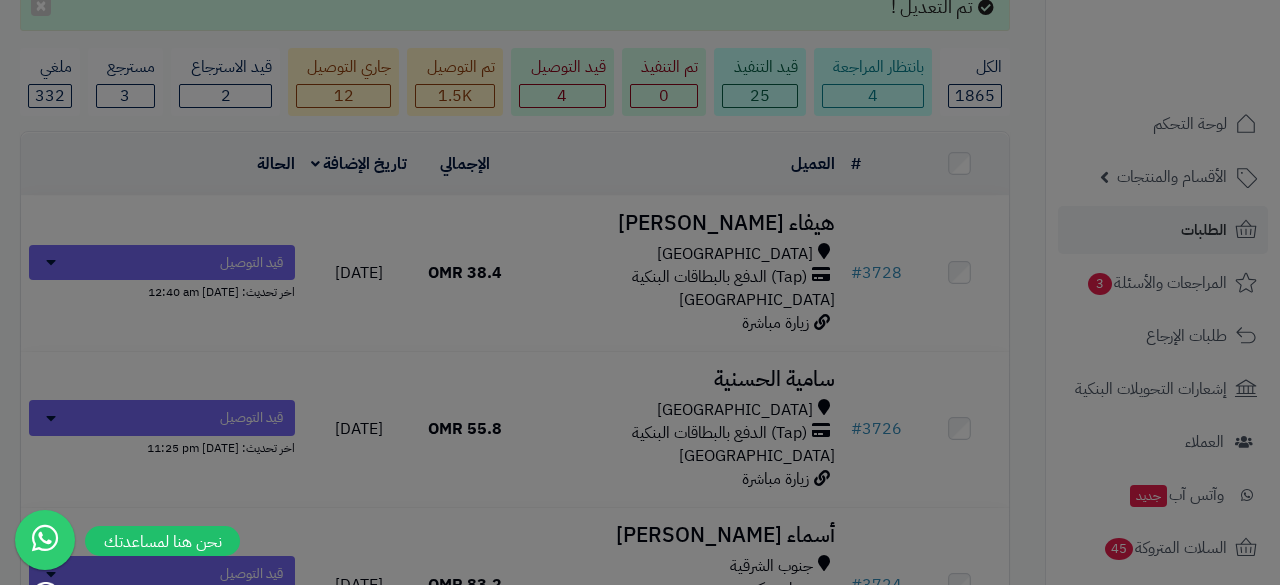 scroll, scrollTop: 228, scrollLeft: 0, axis: vertical 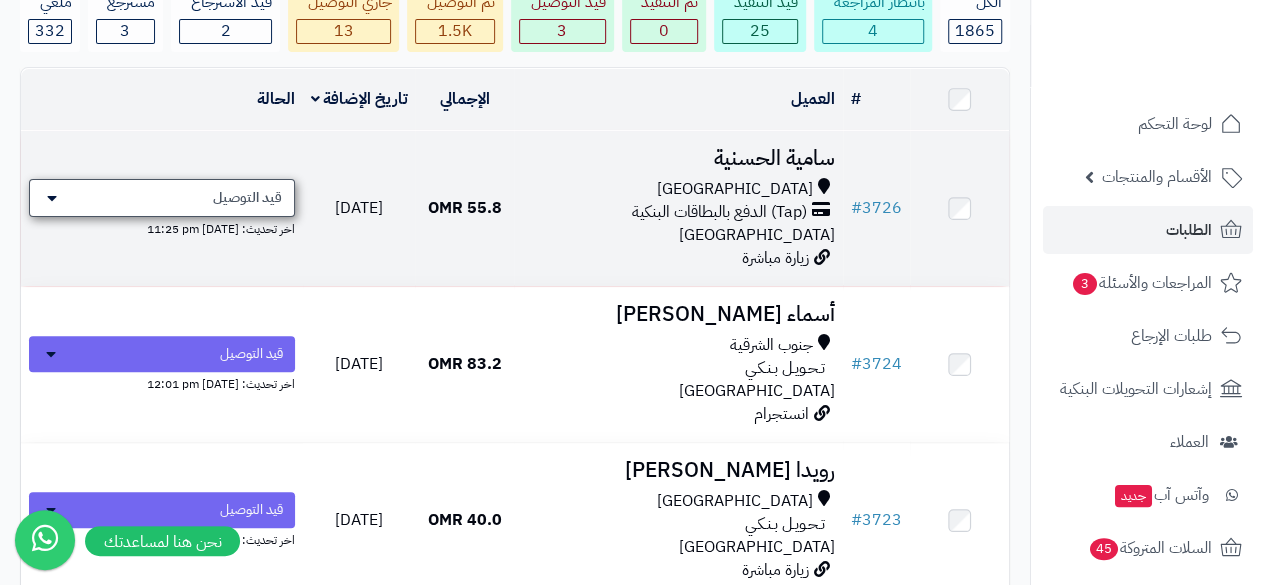 click on "قيد التوصيل" at bounding box center [247, 198] 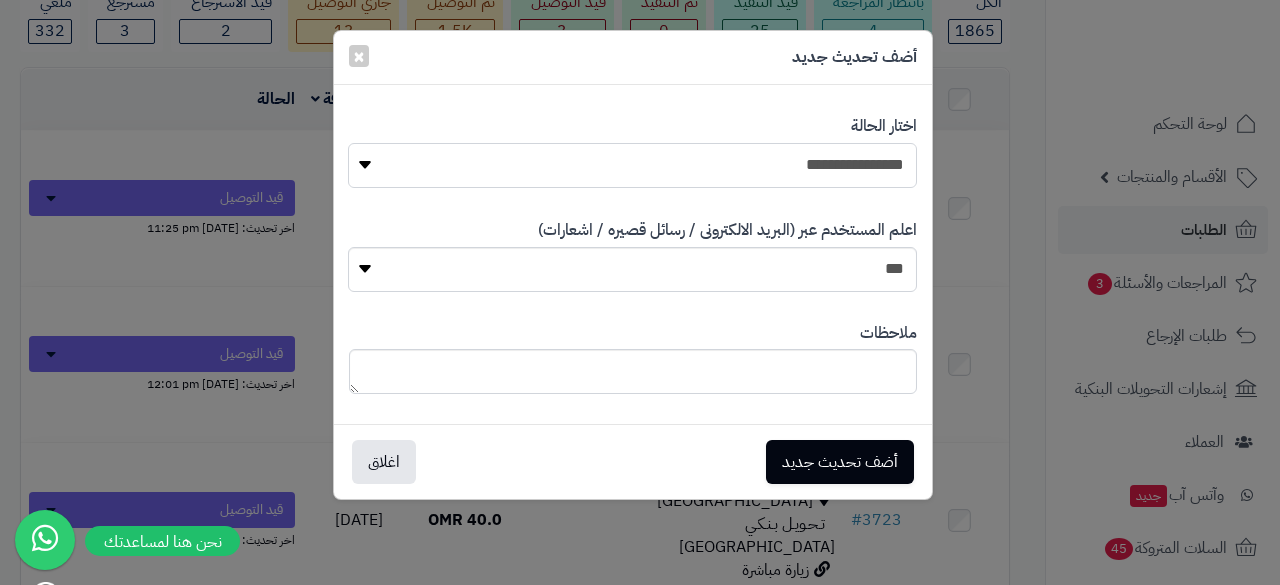 click on "**********" at bounding box center (632, 165) 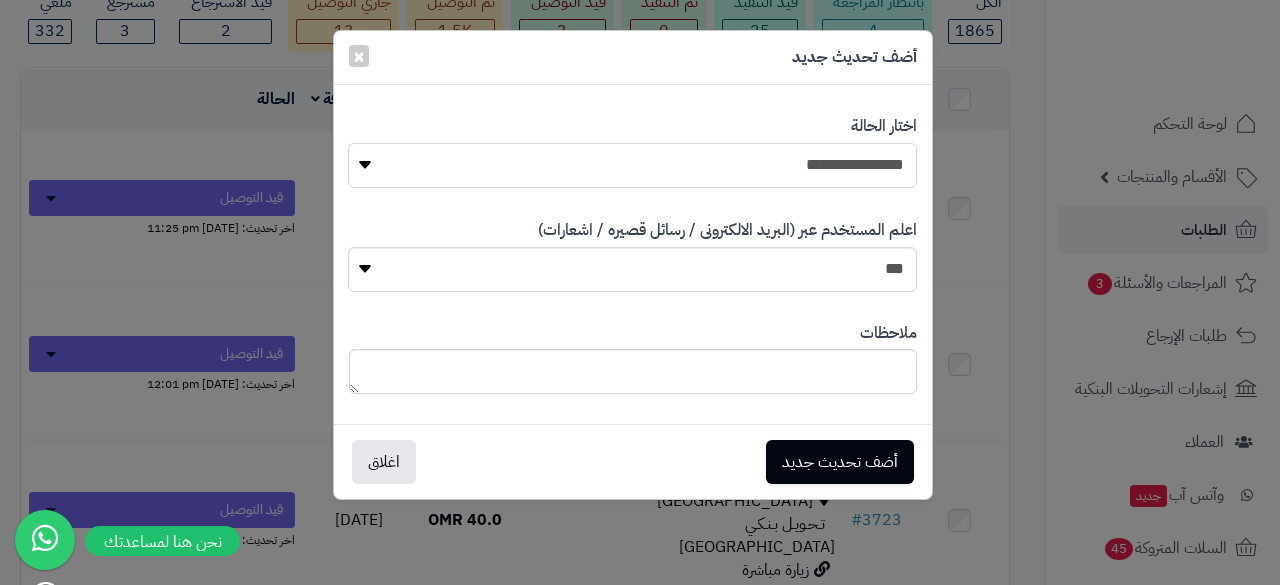 select on "**" 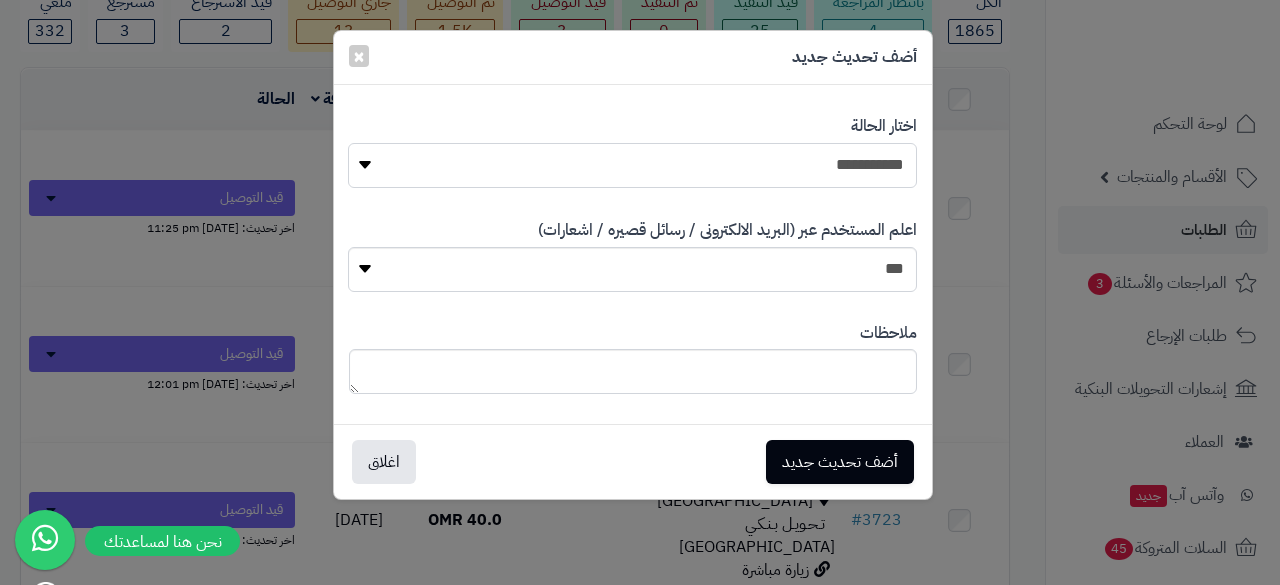 click on "**********" at bounding box center (632, 165) 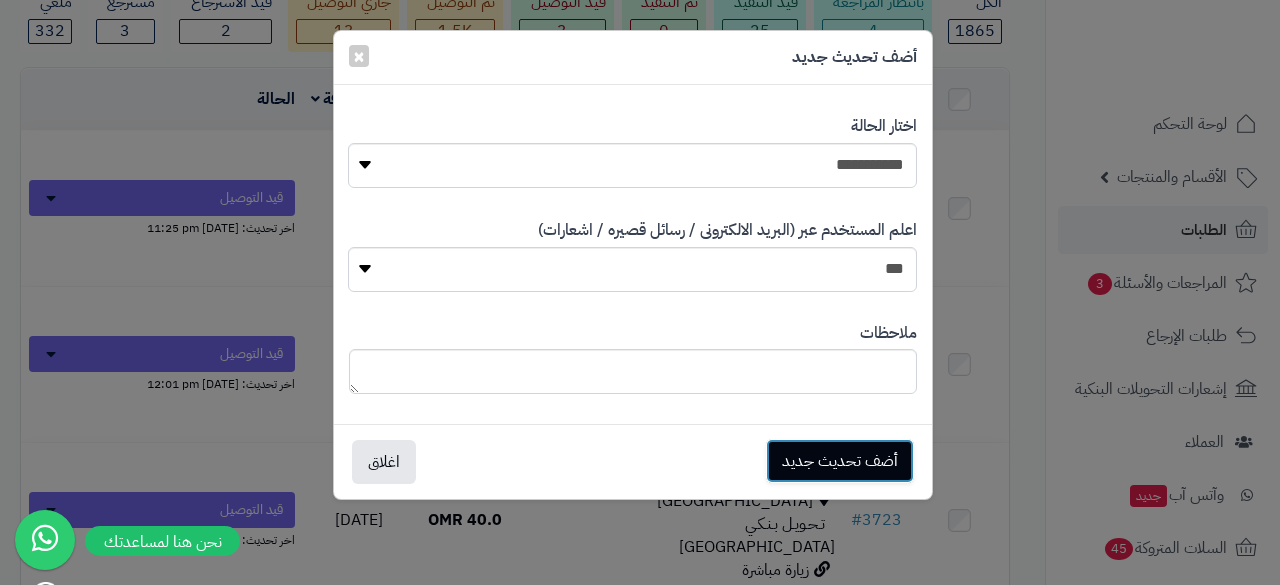 click on "أضف تحديث جديد" at bounding box center (840, 461) 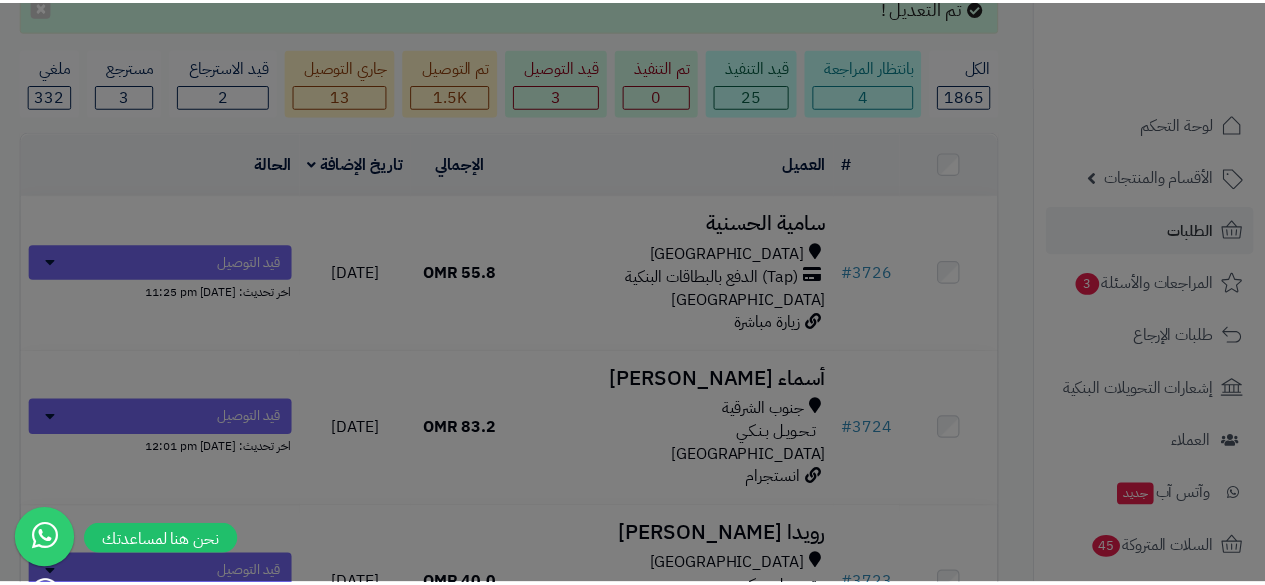 scroll, scrollTop: 228, scrollLeft: 0, axis: vertical 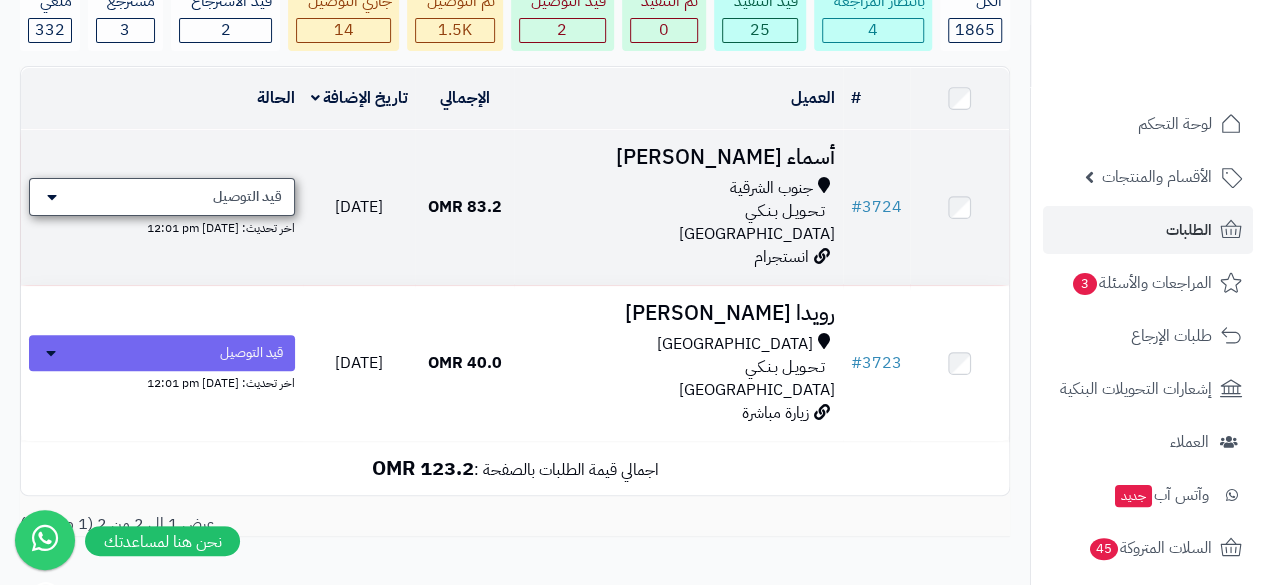 click on "قيد التوصيل" at bounding box center (247, 197) 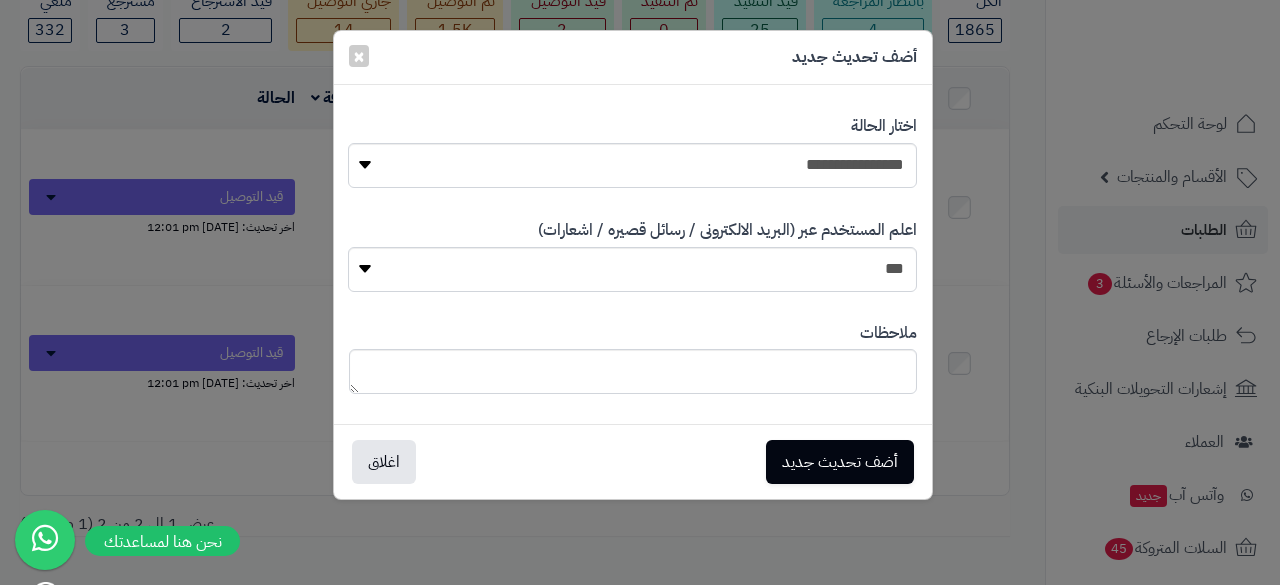 click on "**********" at bounding box center [640, 292] 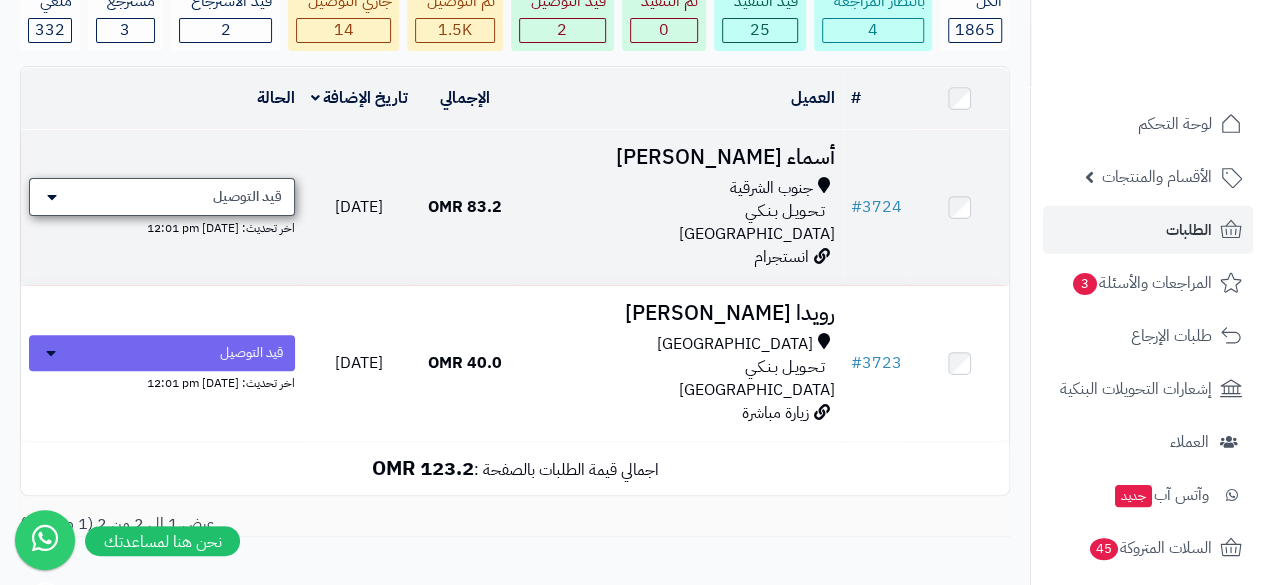 click on "قيد التوصيل" at bounding box center [162, 197] 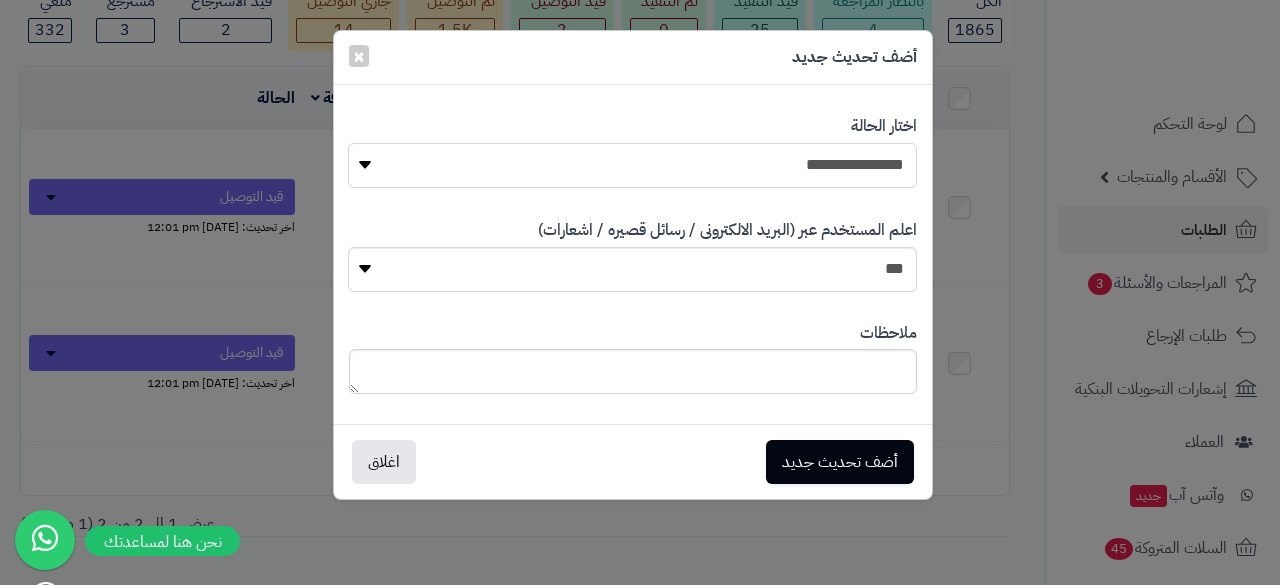 drag, startPoint x: 724, startPoint y: 174, endPoint x: 868, endPoint y: 361, distance: 236.01907 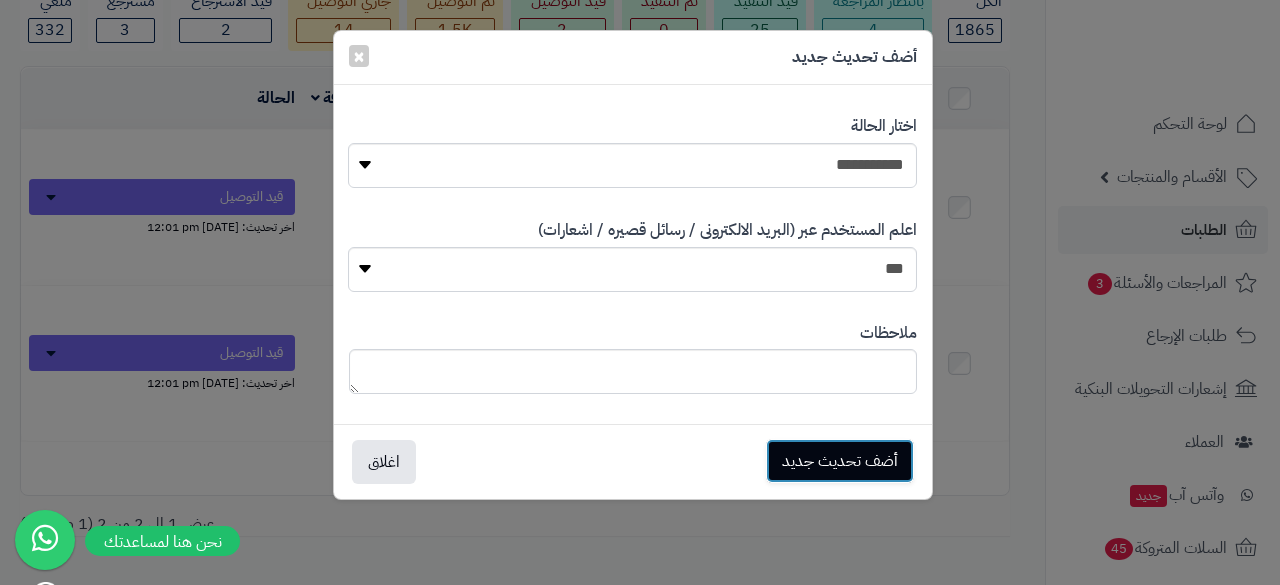 click on "أضف تحديث جديد" at bounding box center (840, 461) 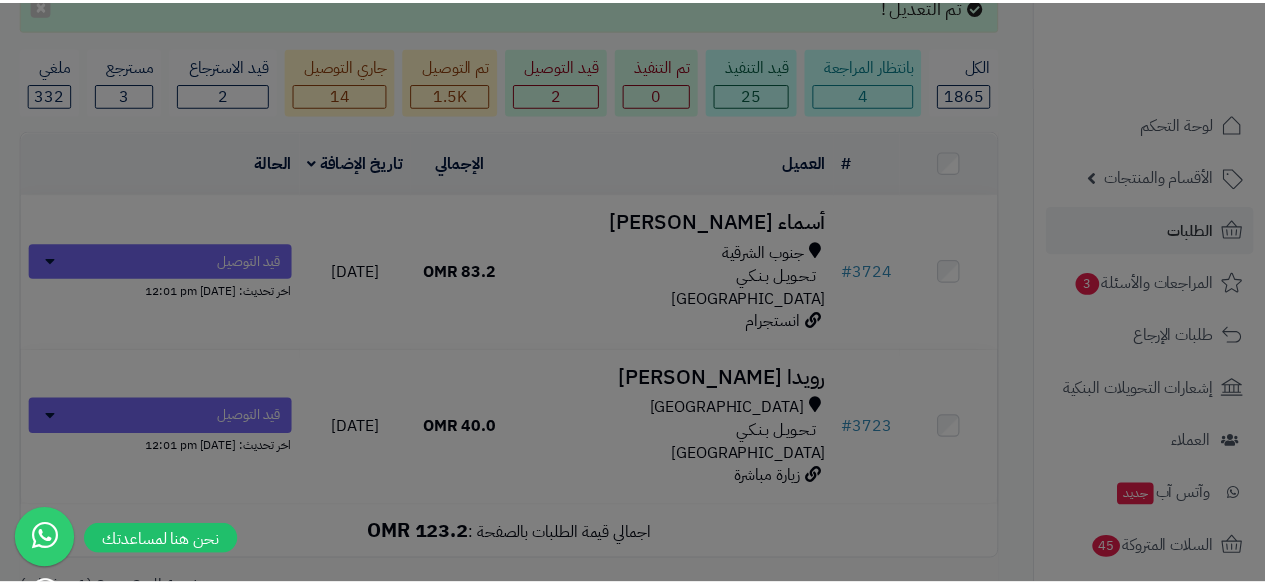 scroll, scrollTop: 229, scrollLeft: 0, axis: vertical 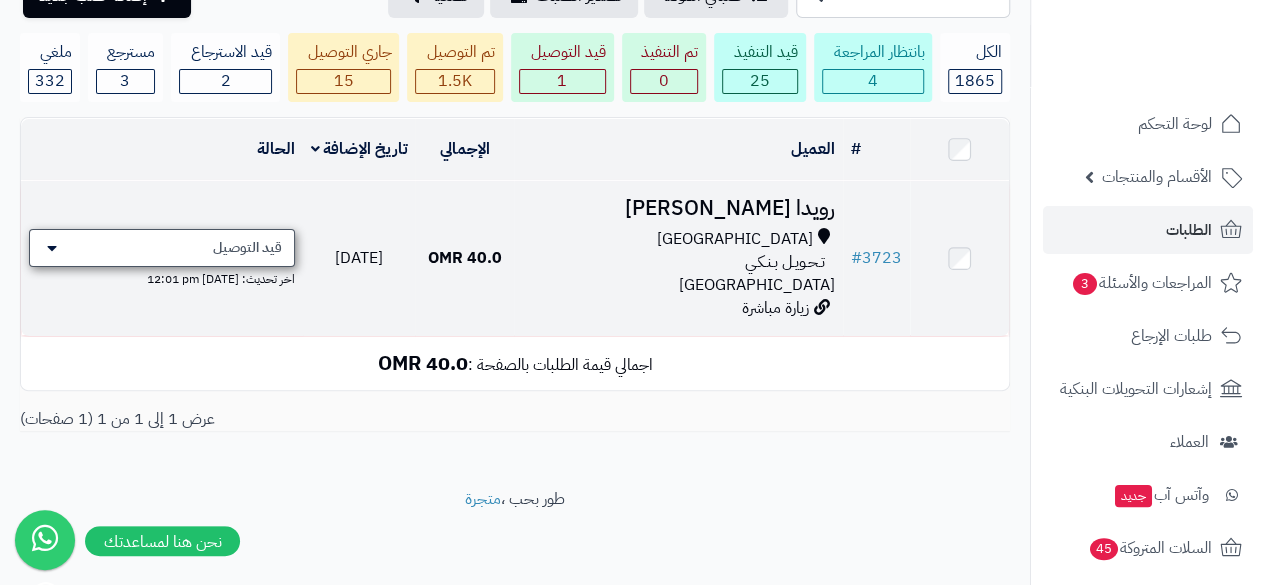 click on "قيد التوصيل" at bounding box center [247, 248] 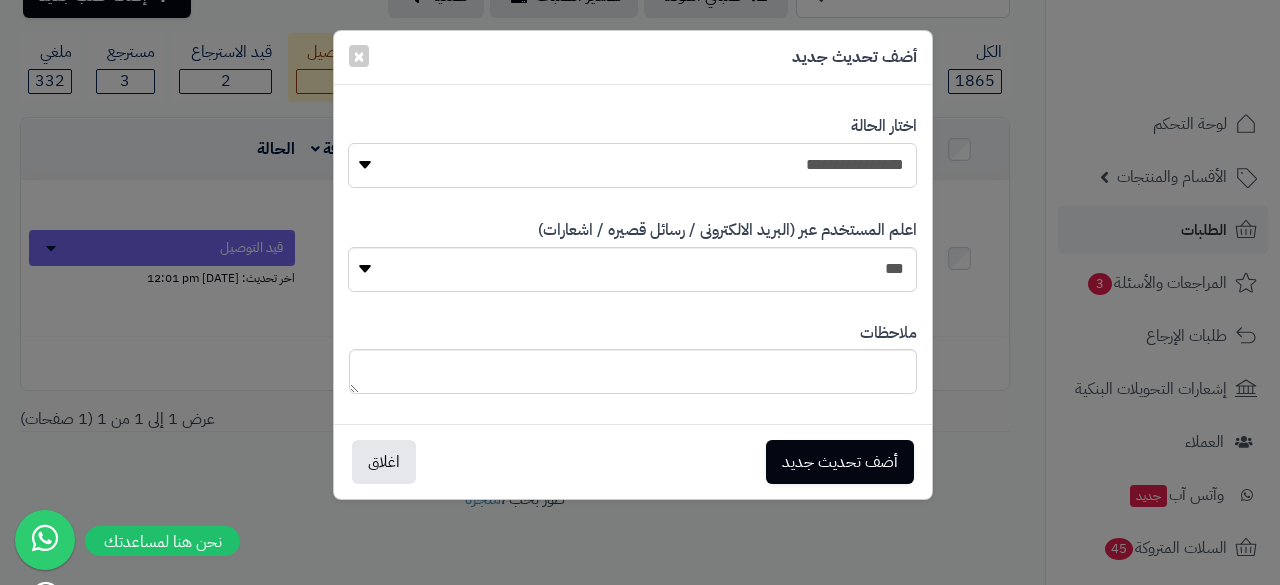 click on "**********" at bounding box center (632, 165) 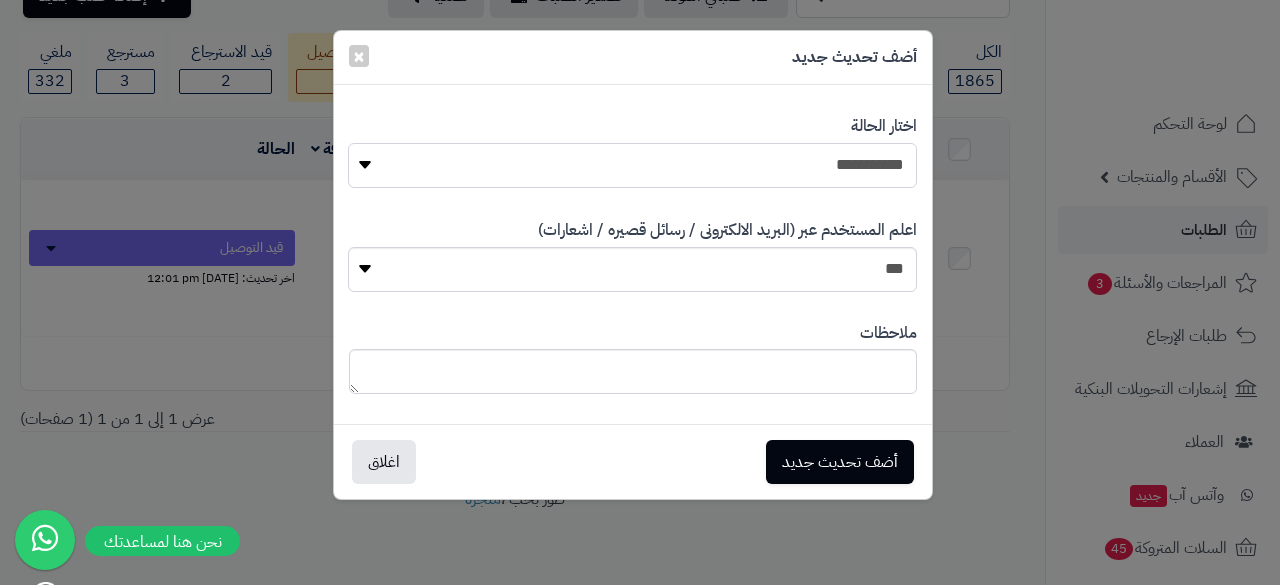click on "**********" at bounding box center (632, 165) 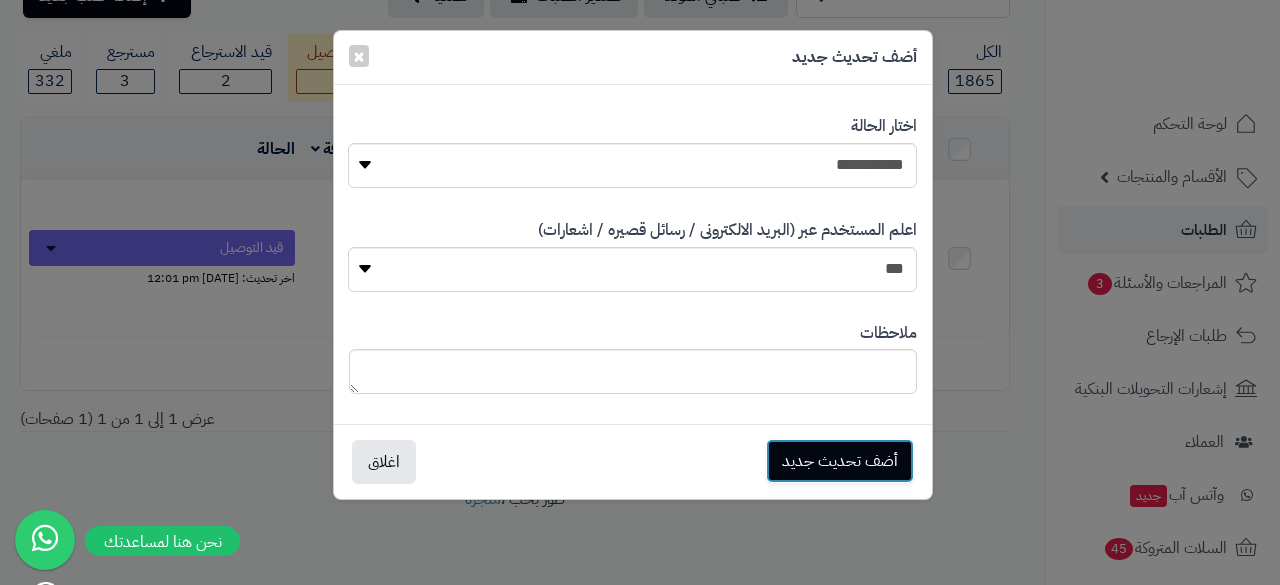 click on "أضف تحديث جديد" at bounding box center (840, 461) 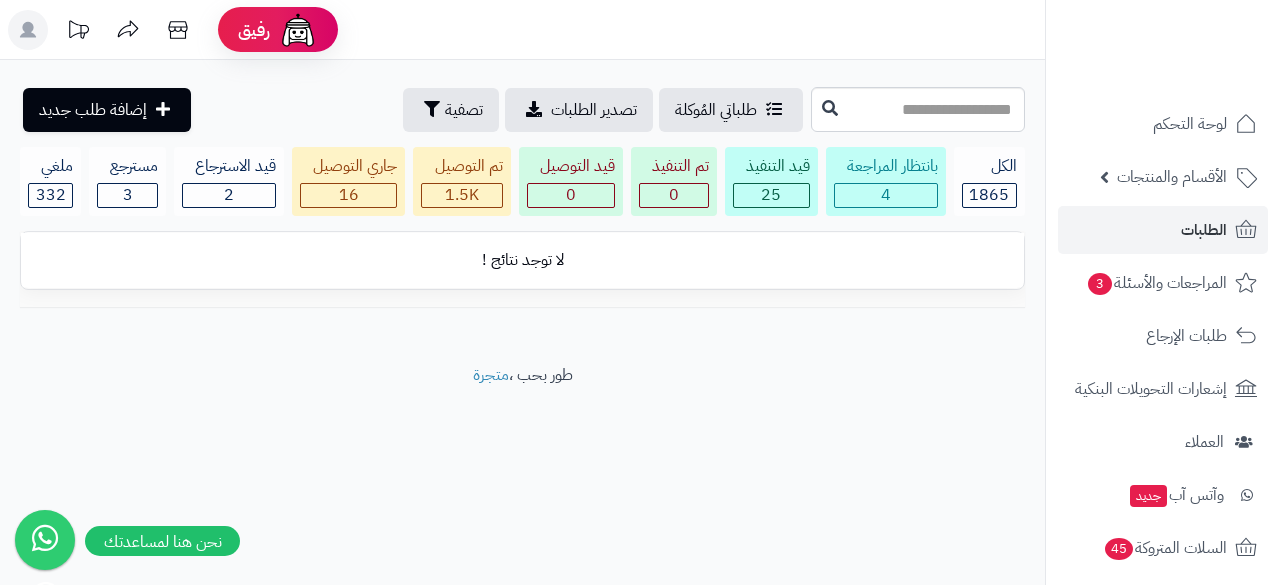 scroll, scrollTop: 0, scrollLeft: 0, axis: both 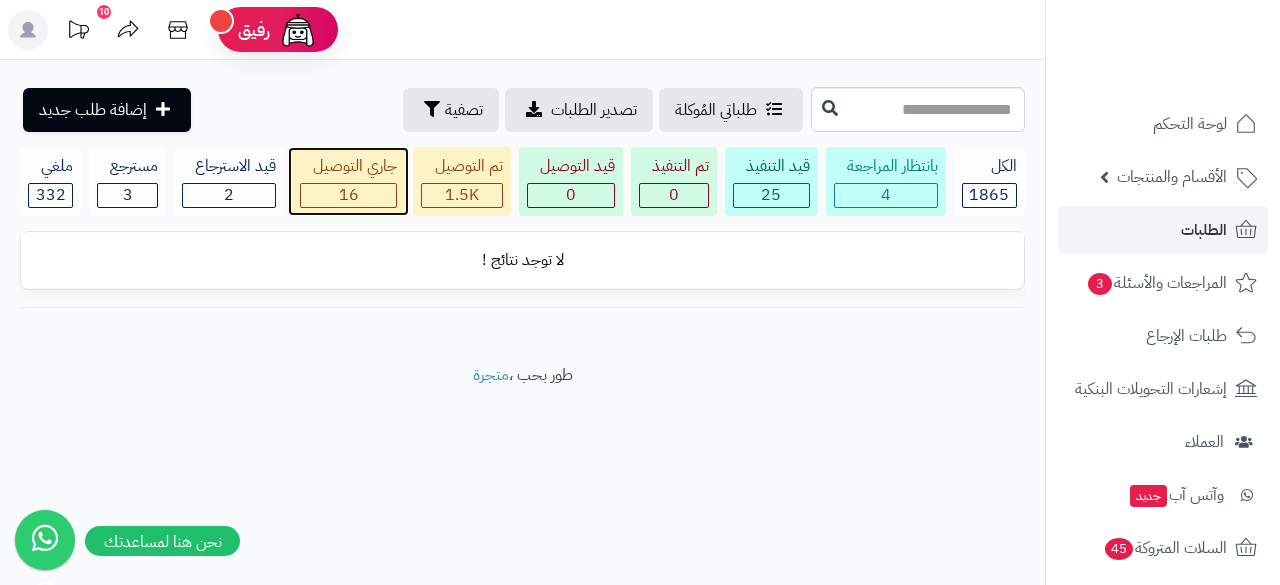click on "جاري التوصيل" at bounding box center (348, 166) 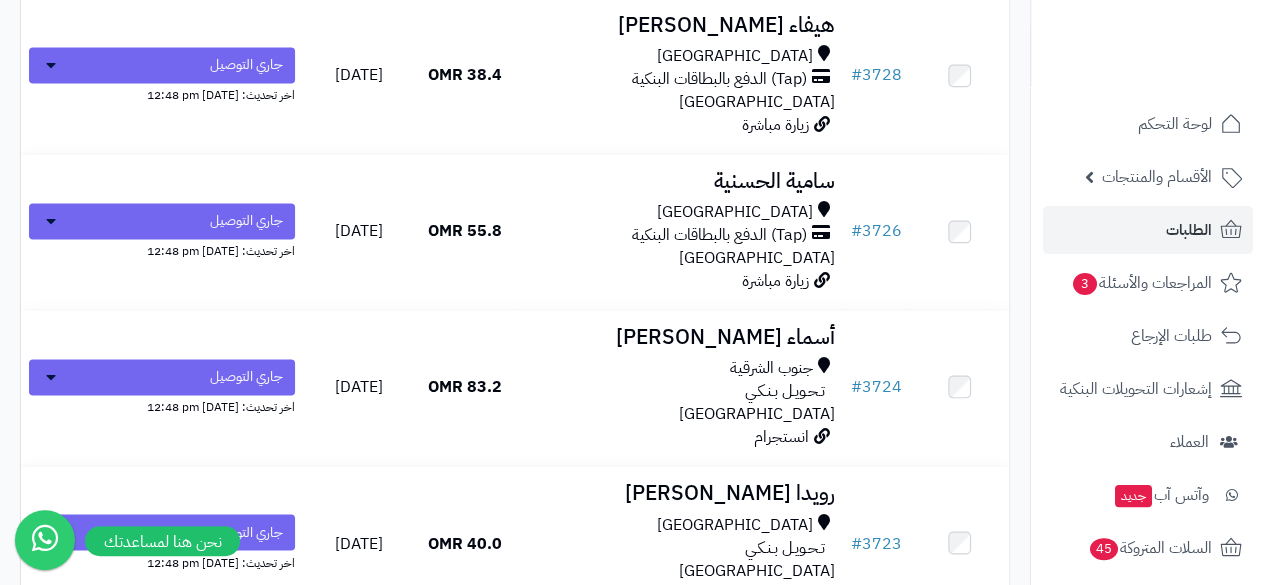 scroll, scrollTop: 1408, scrollLeft: 0, axis: vertical 